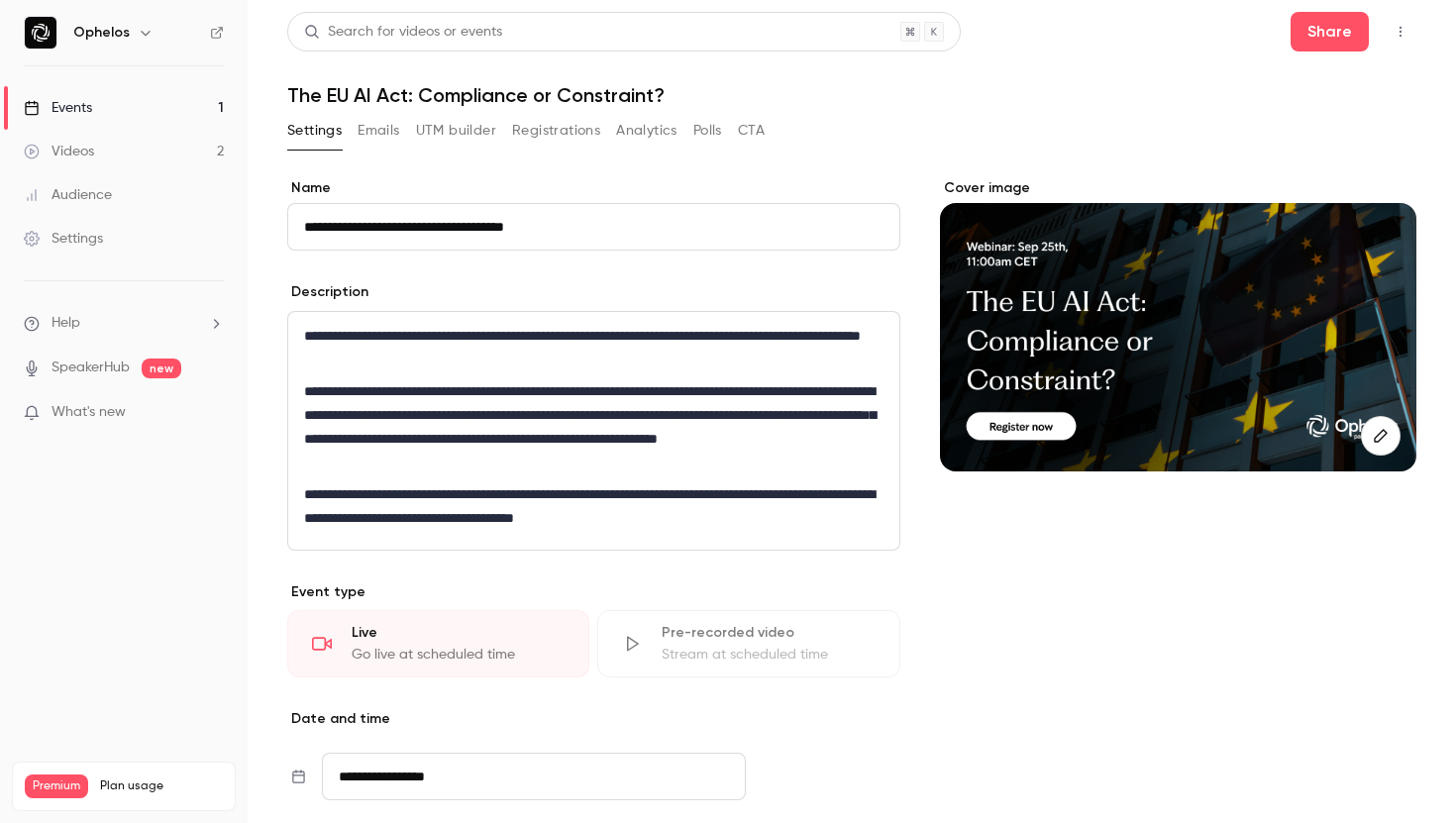scroll, scrollTop: 0, scrollLeft: 0, axis: both 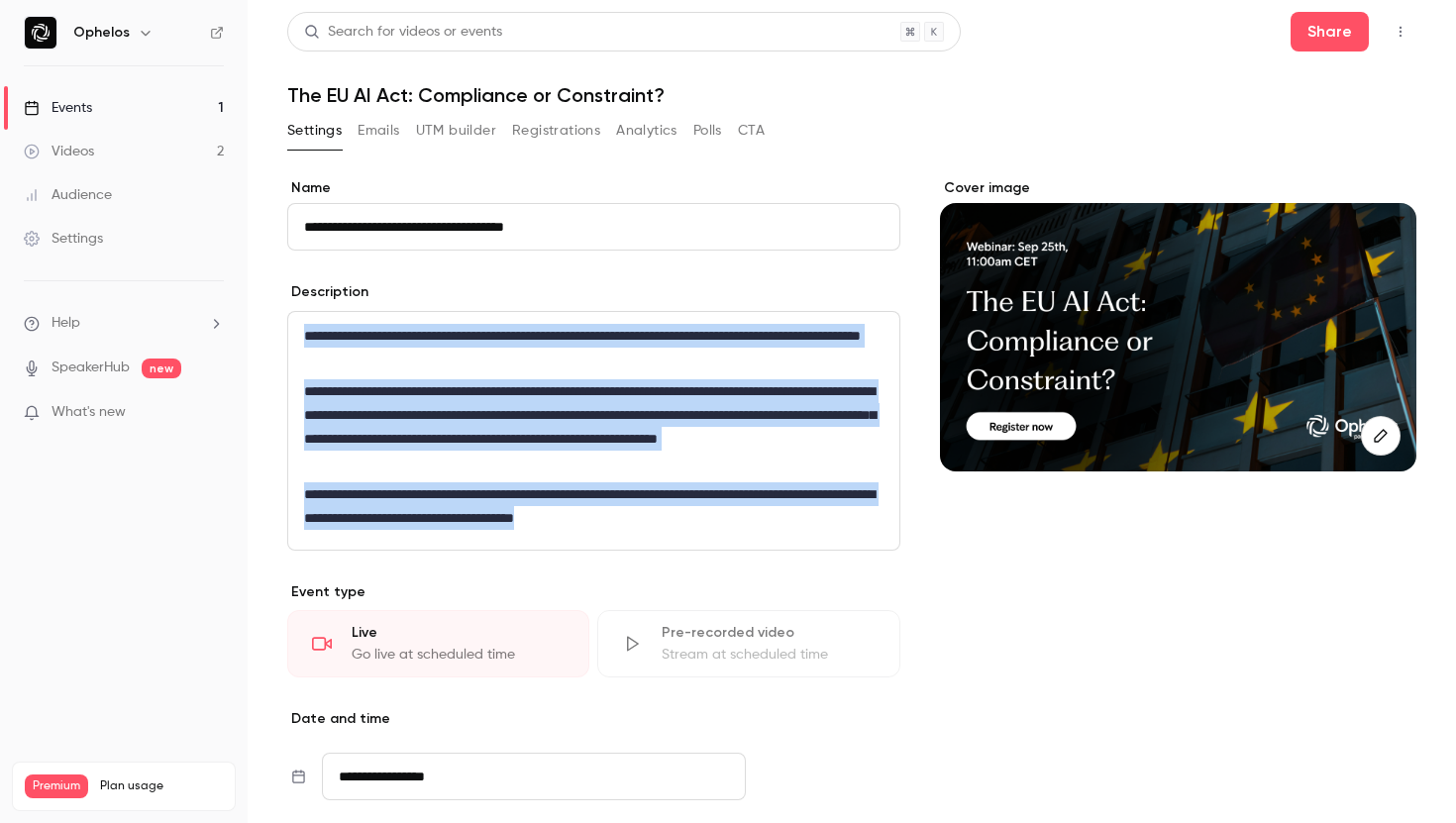 drag, startPoint x: 303, startPoint y: 333, endPoint x: 800, endPoint y: 525, distance: 532.7973 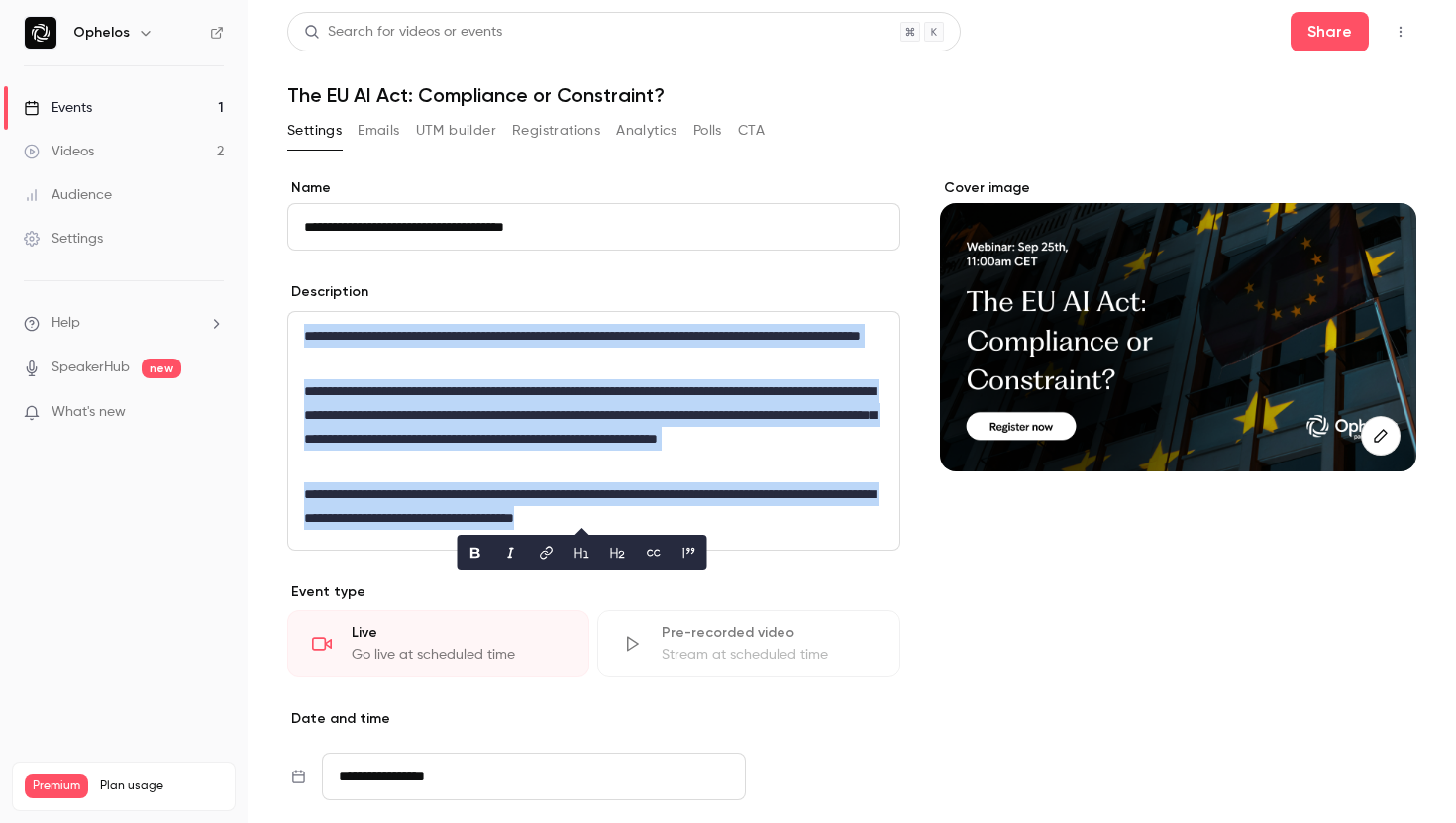 copy on "**********" 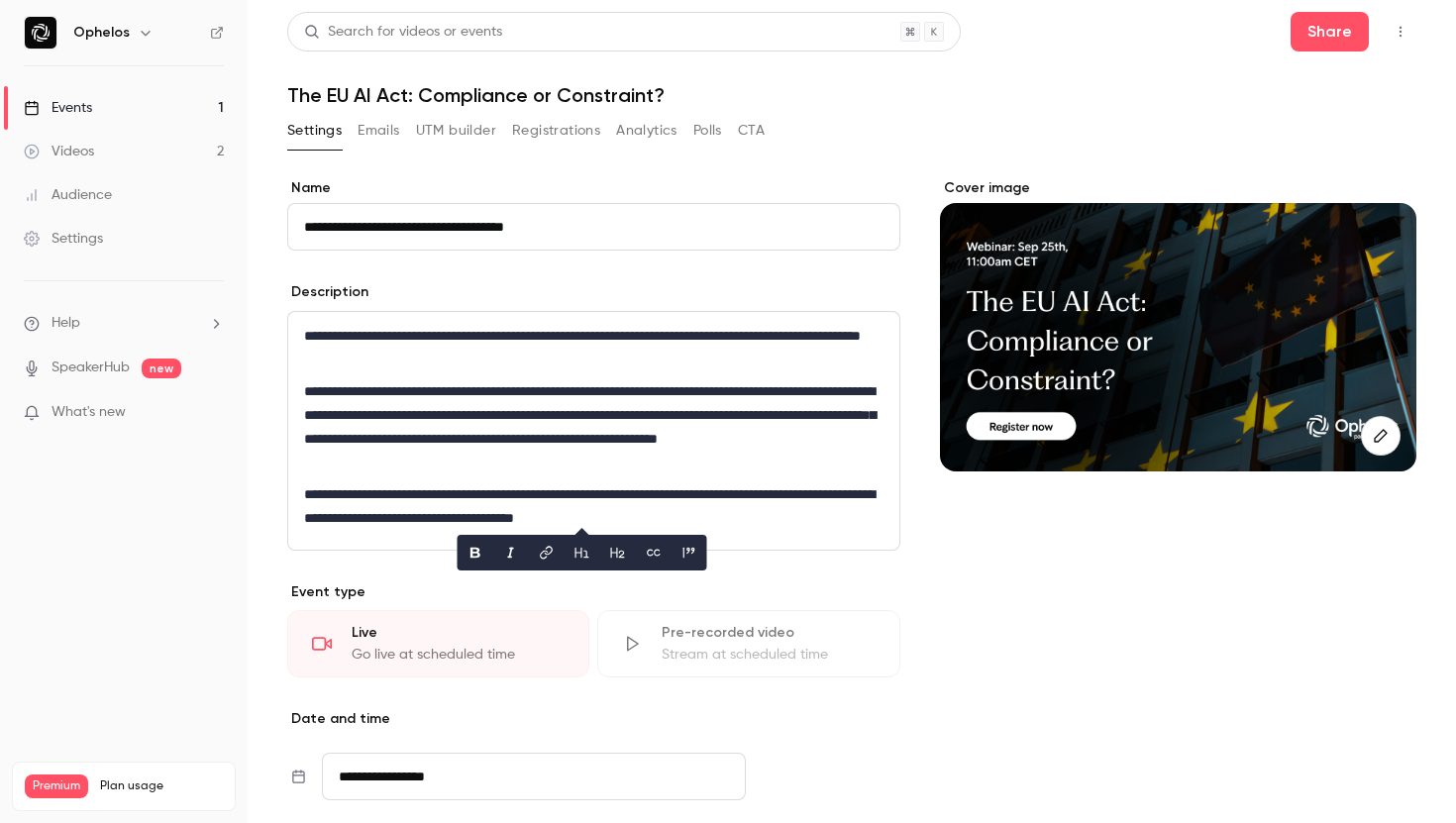 click on "Cover image" at bounding box center (1178, 627) 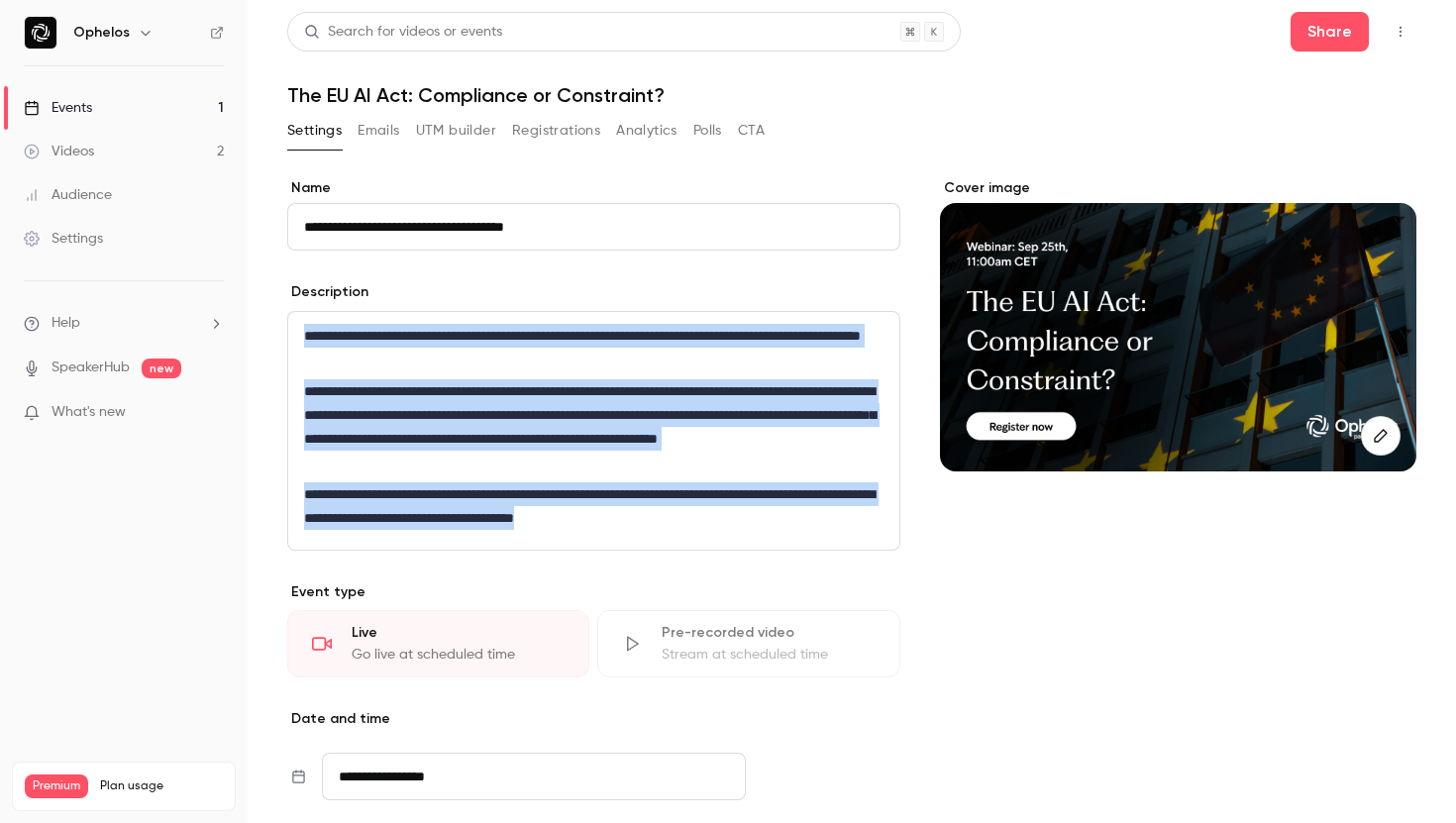 drag, startPoint x: 779, startPoint y: 524, endPoint x: 303, endPoint y: 275, distance: 537.19363 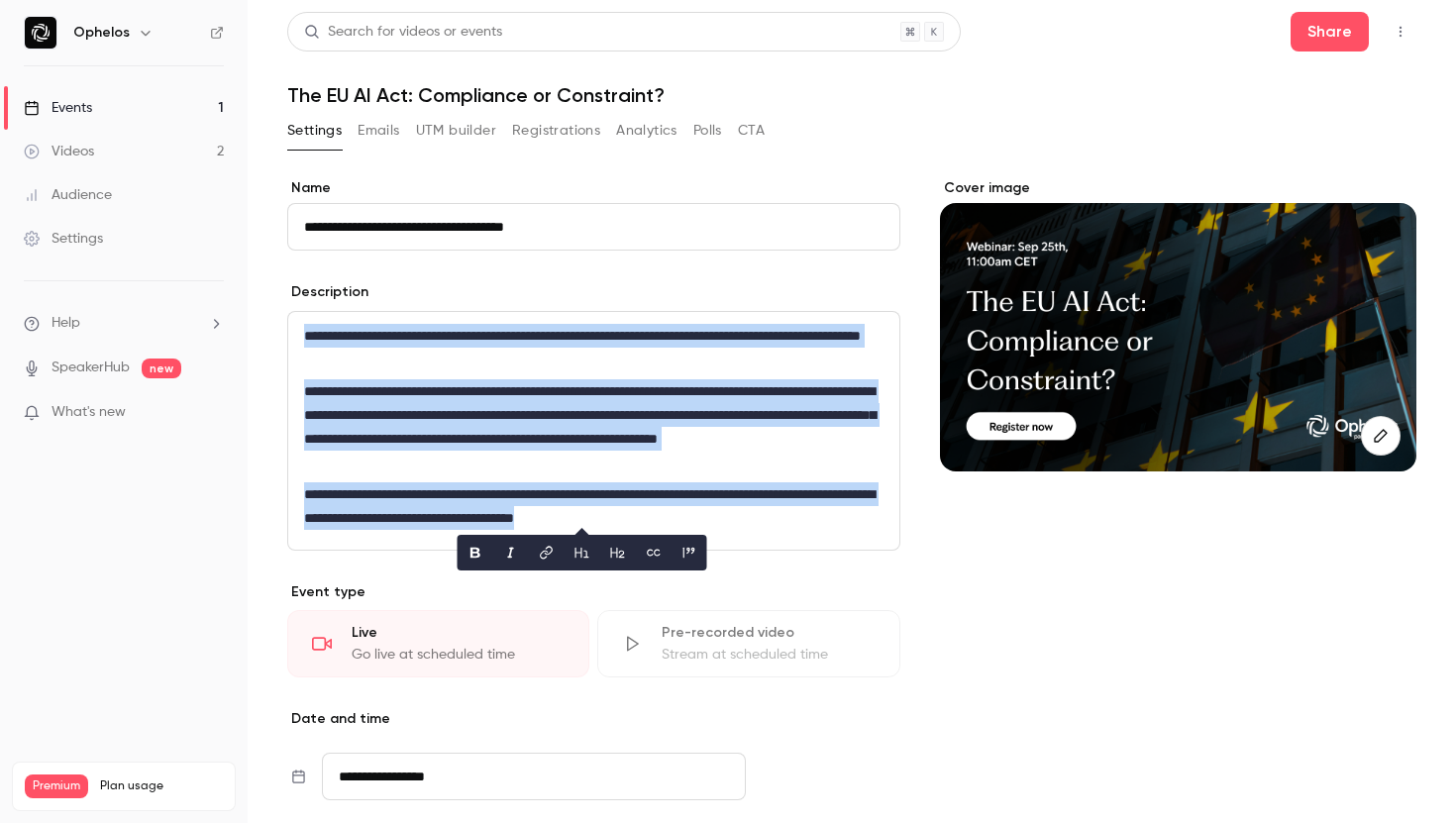 copy on "**********" 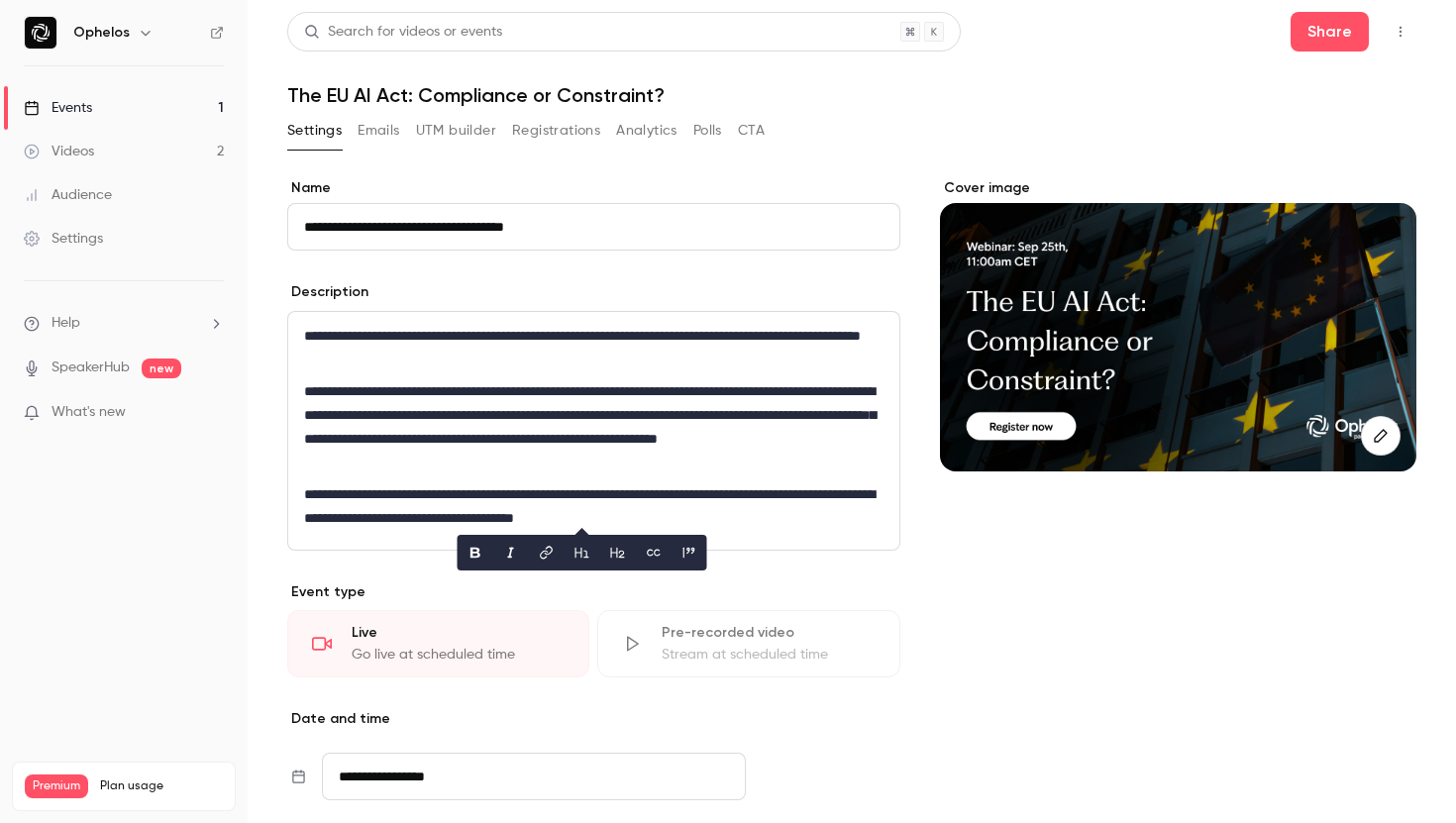 click on "**********" at bounding box center [593, 627] 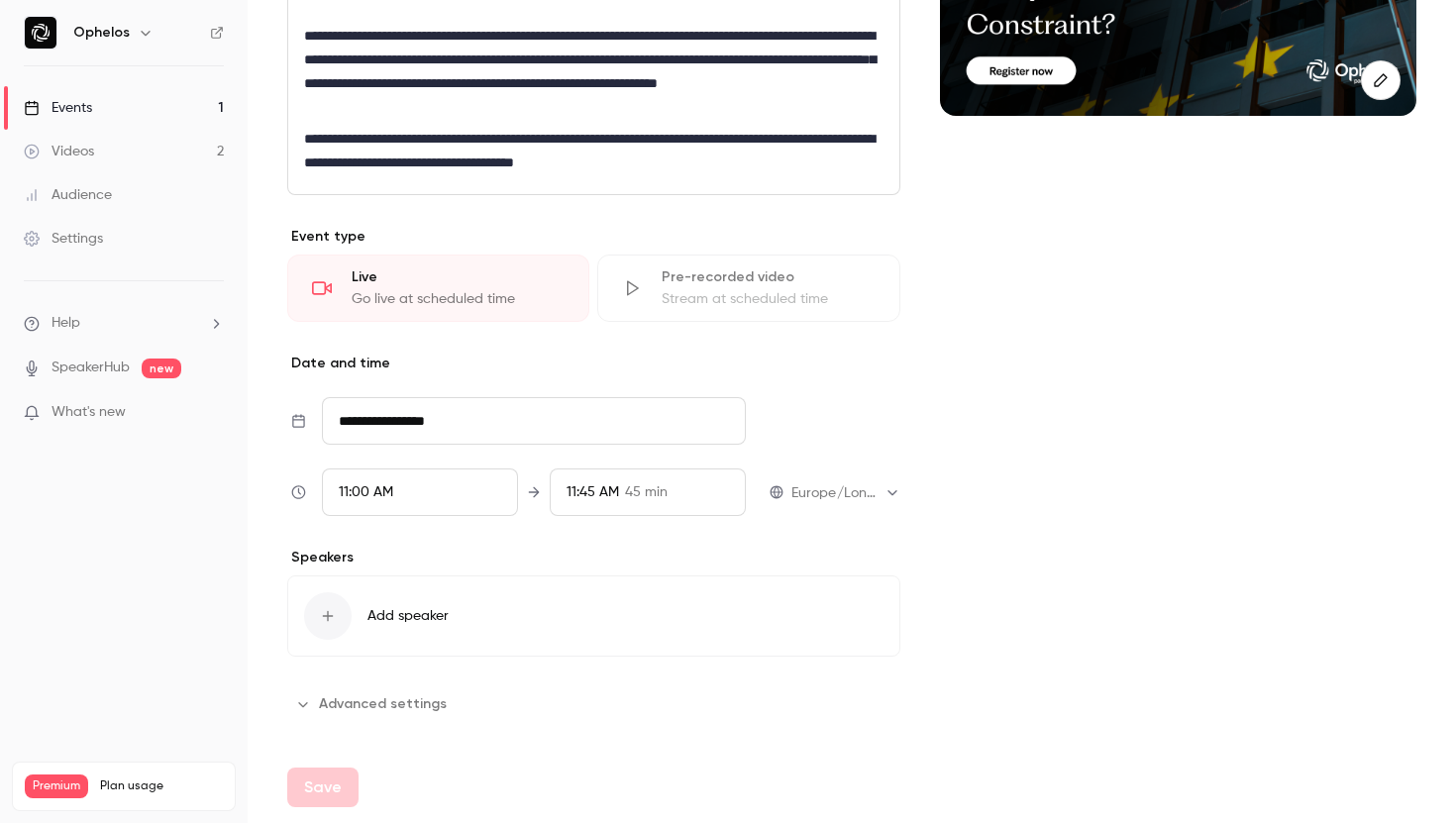 scroll, scrollTop: 0, scrollLeft: 0, axis: both 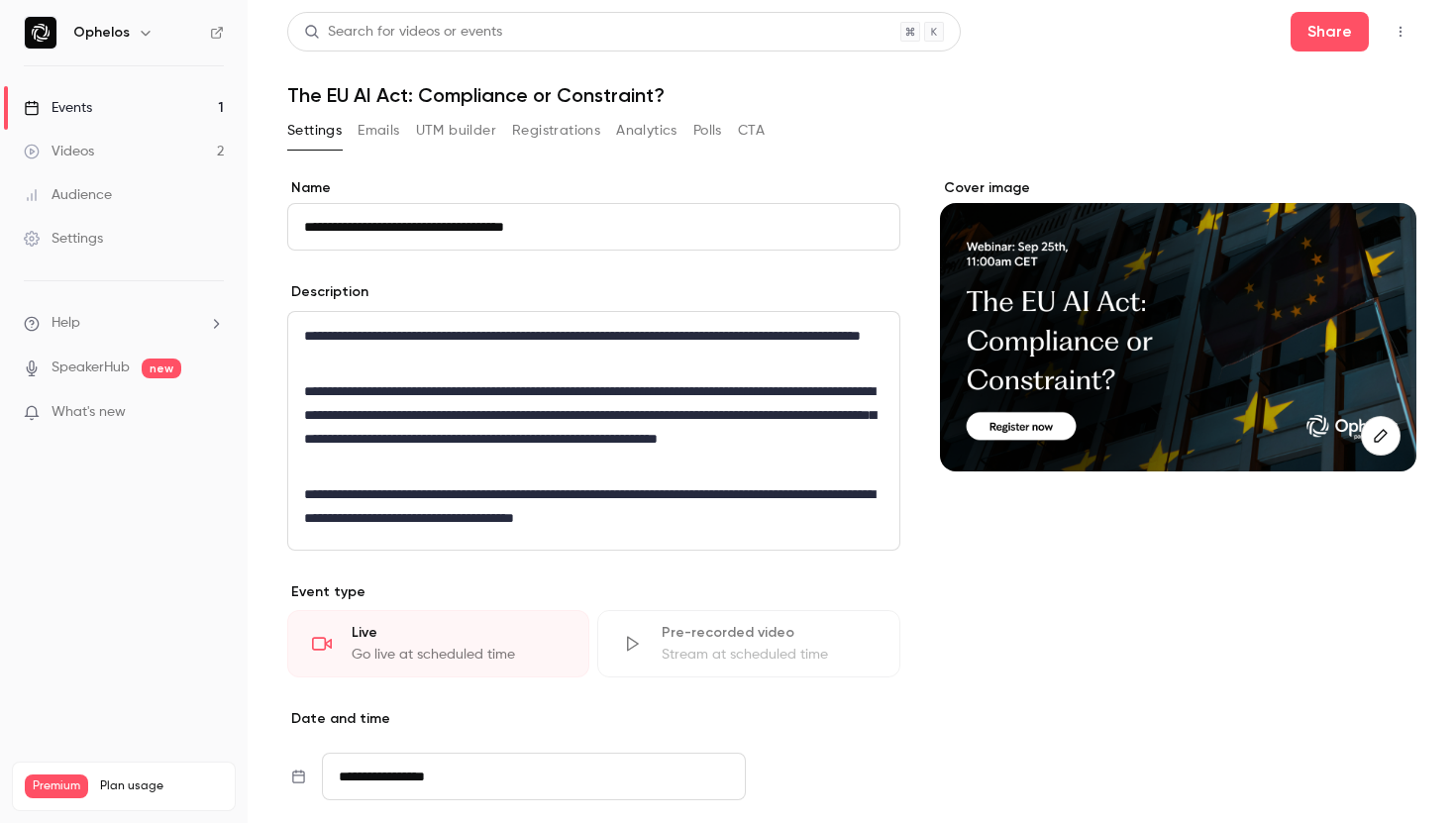 click on "UTM builder" at bounding box center [456, 131] 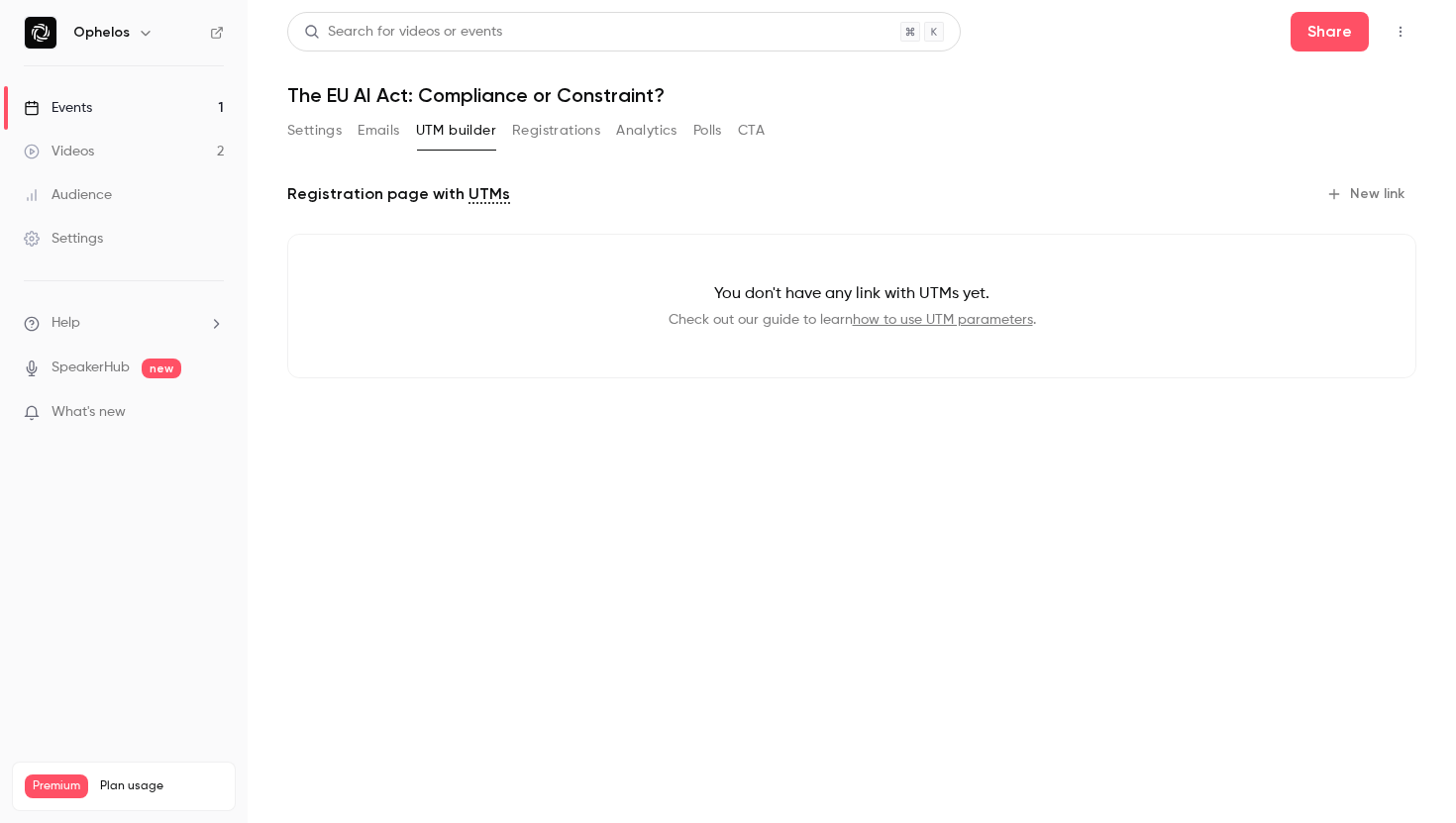 click on "Registrations" at bounding box center [556, 131] 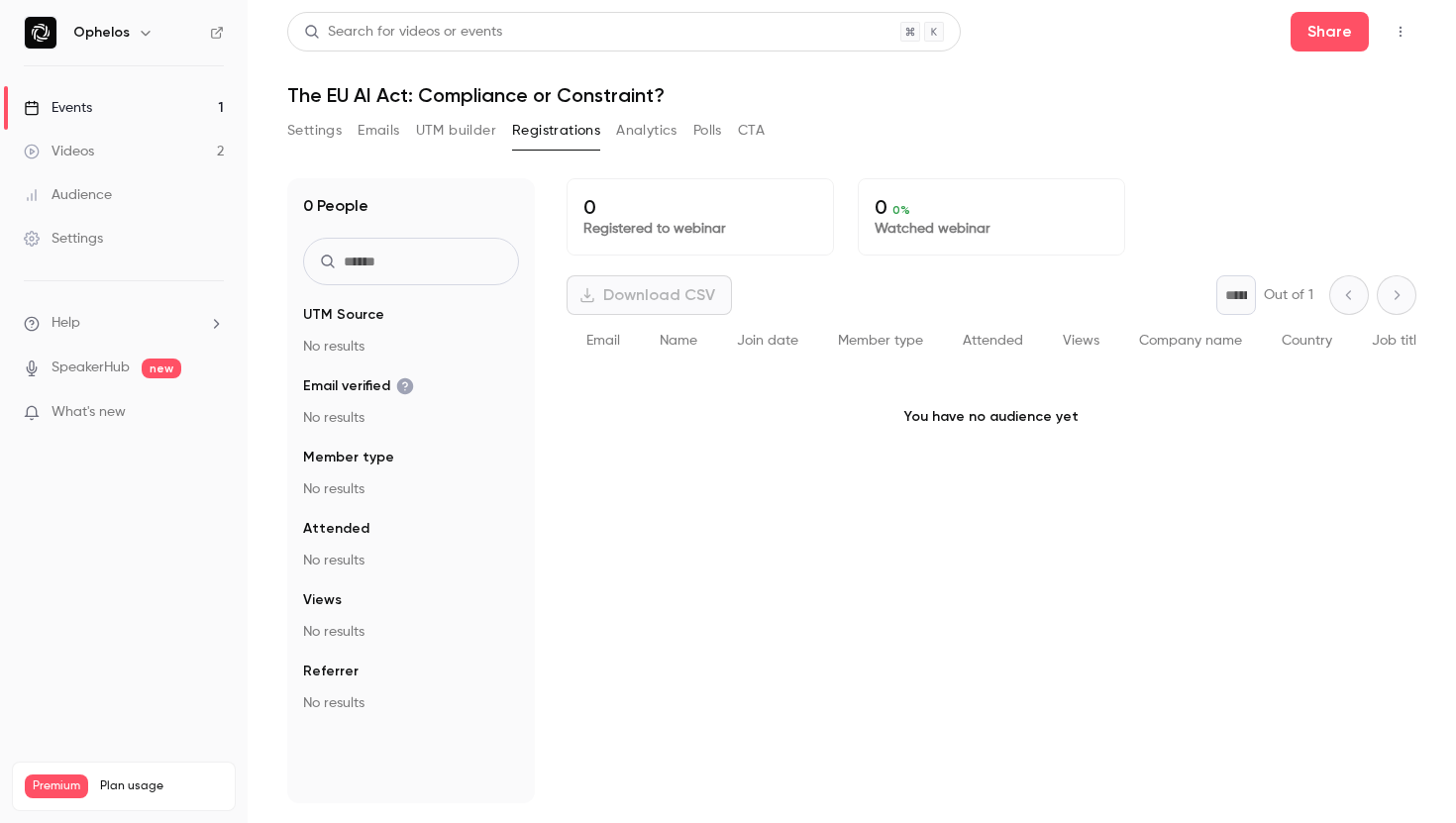 click on "Videos 2" at bounding box center [124, 152] 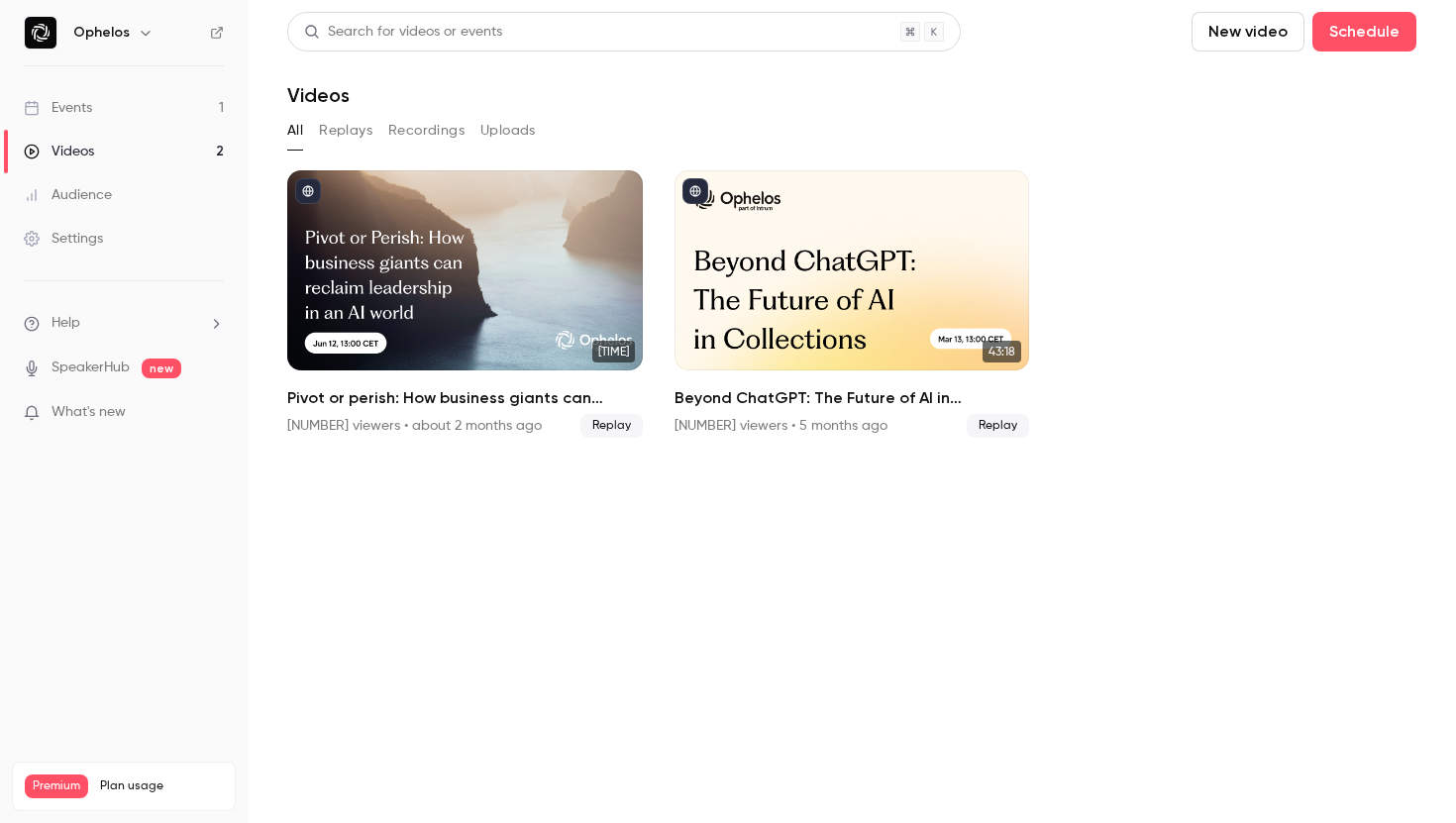 click on "Settings" at bounding box center [124, 239] 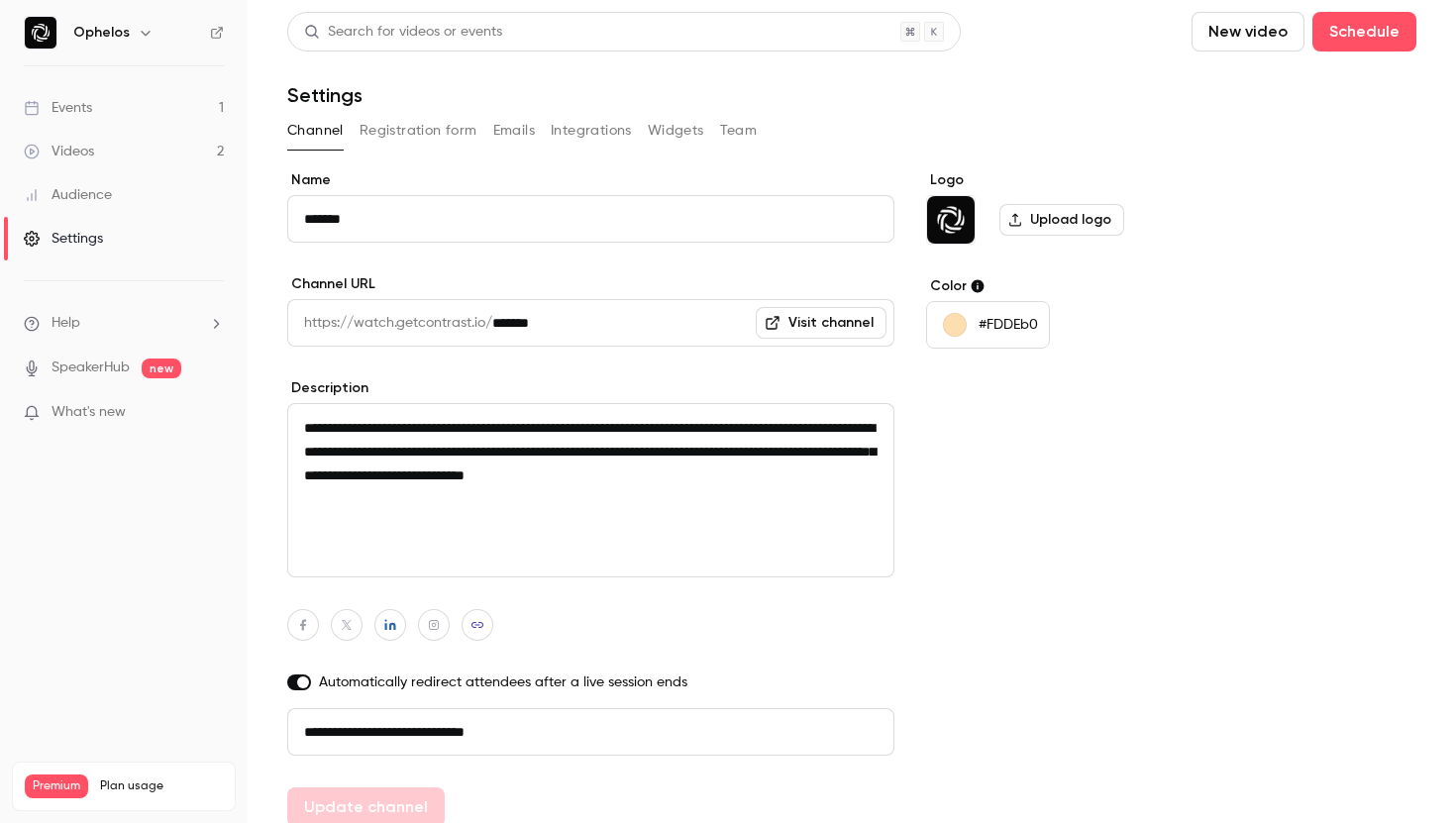 click on "Registration form" at bounding box center (418, 131) 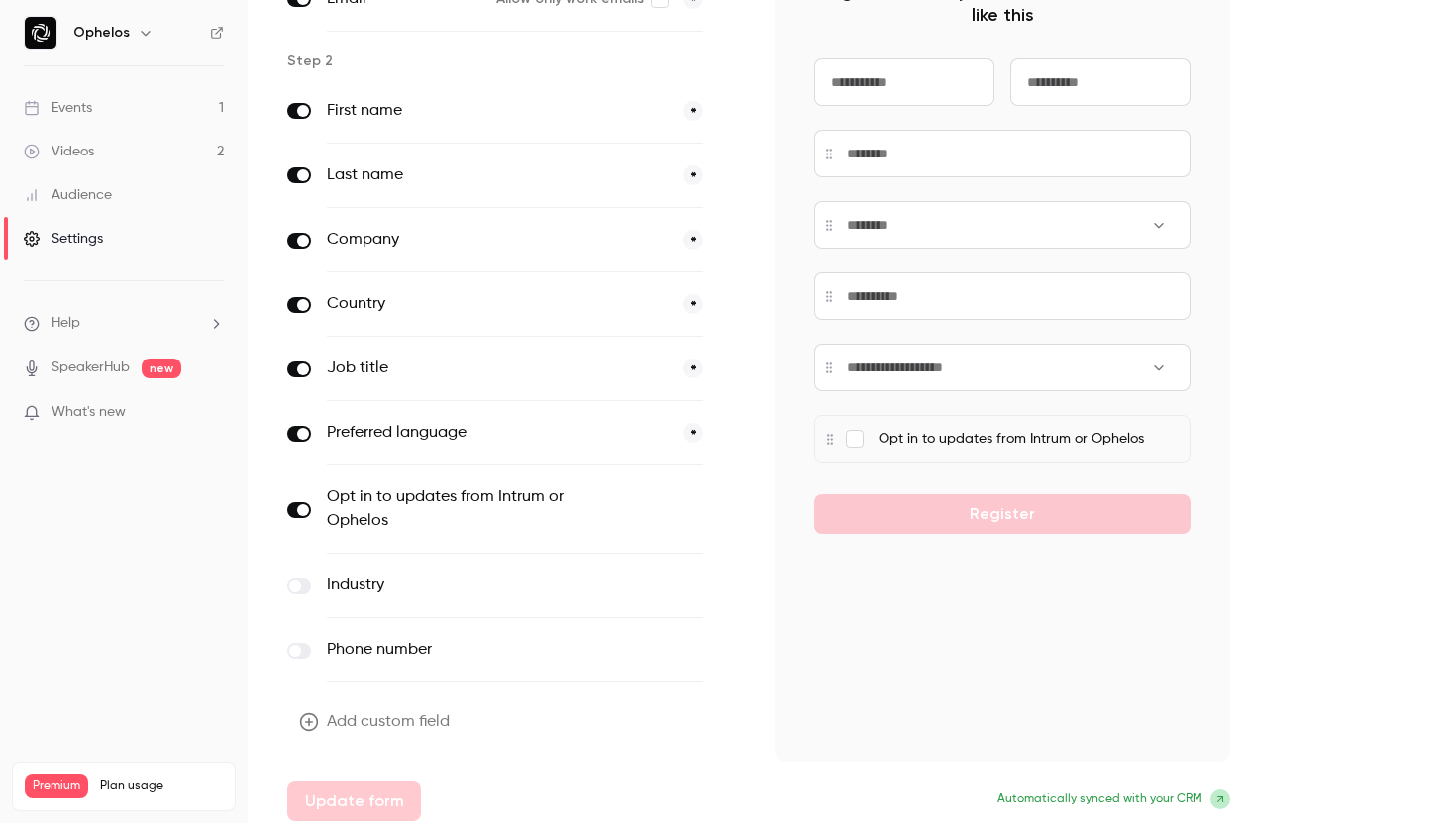 scroll, scrollTop: 241, scrollLeft: 0, axis: vertical 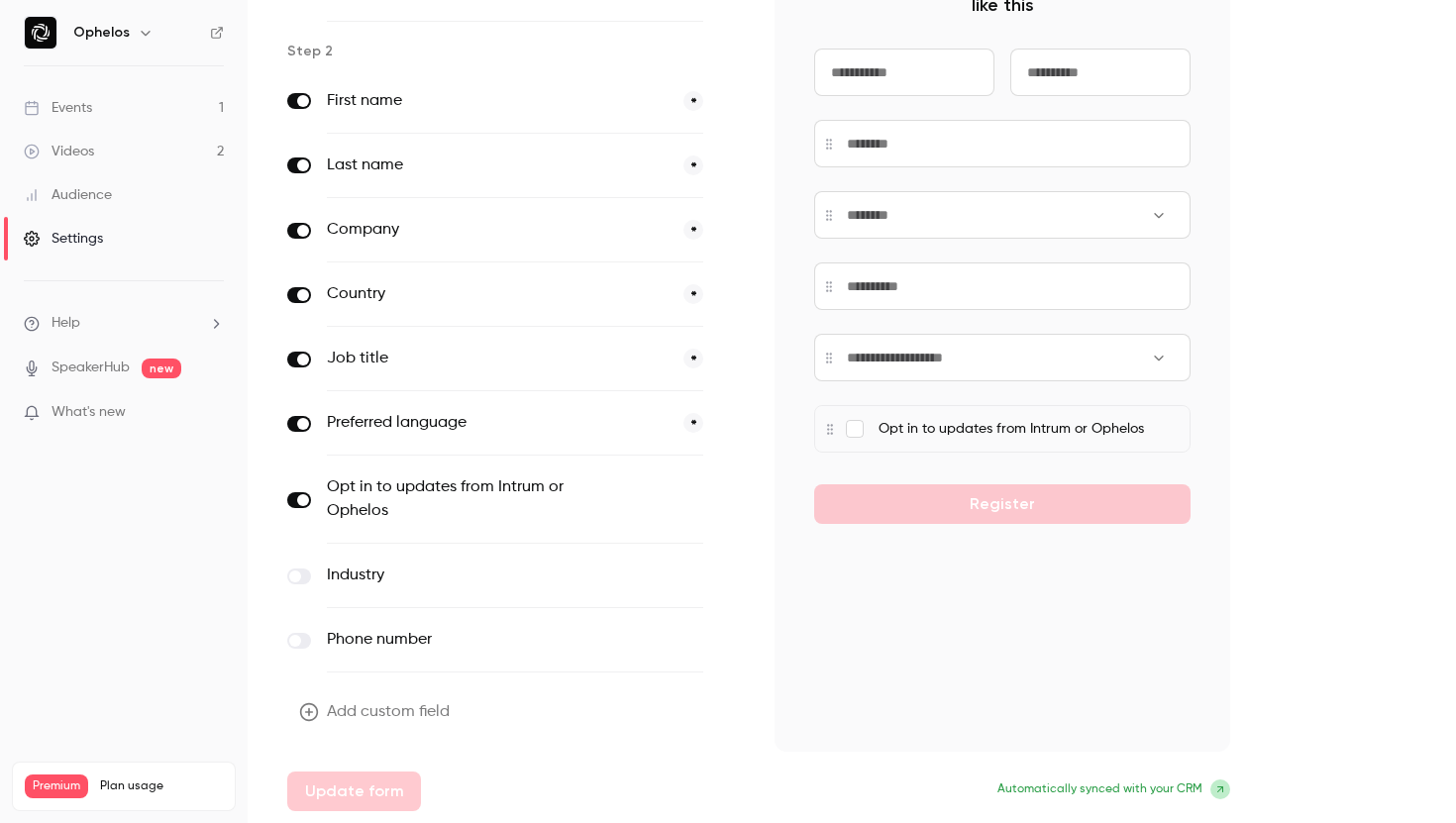 click on "Add custom field" at bounding box center (376, 712) 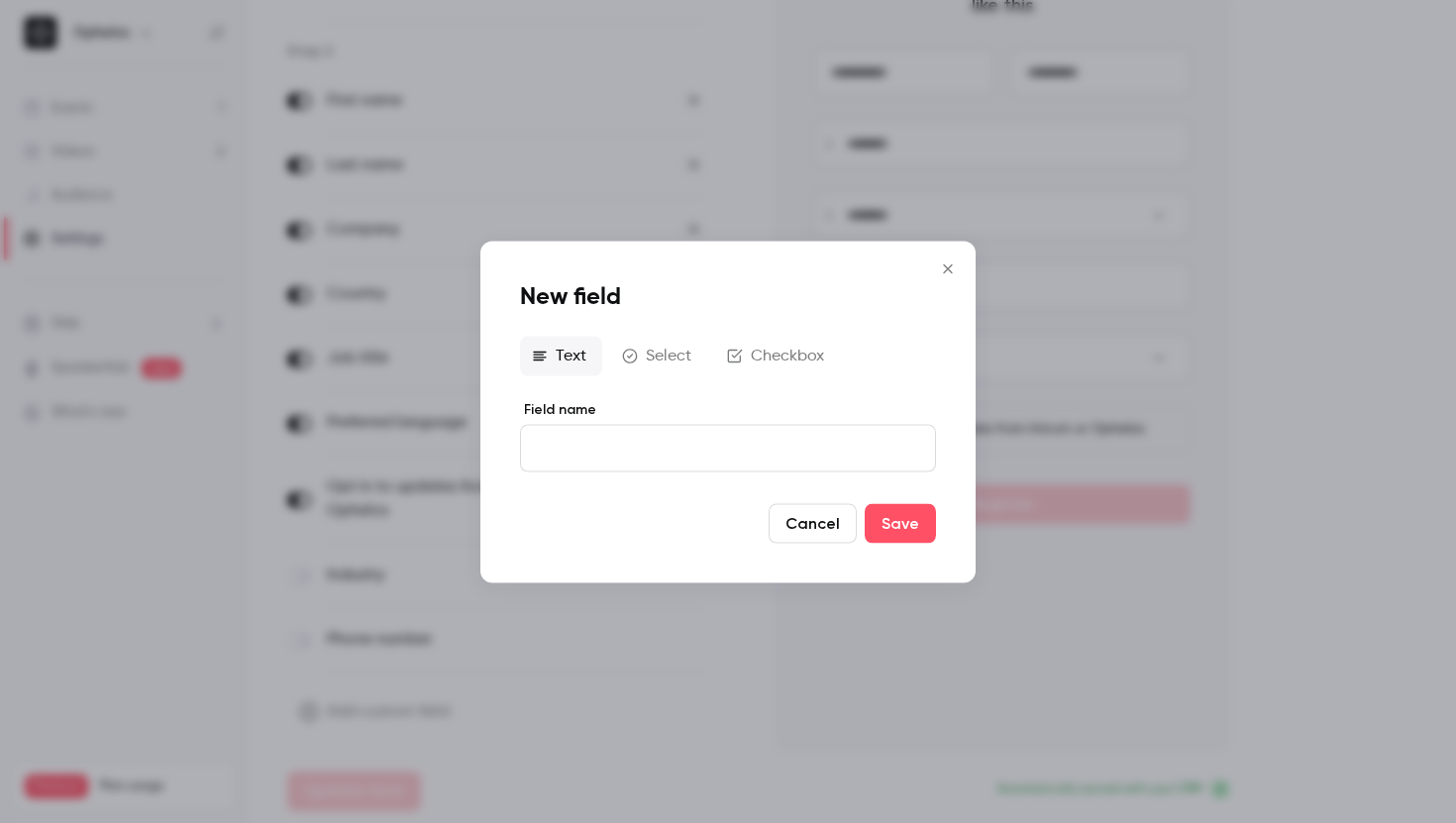 click on "Field name" at bounding box center (728, 448) 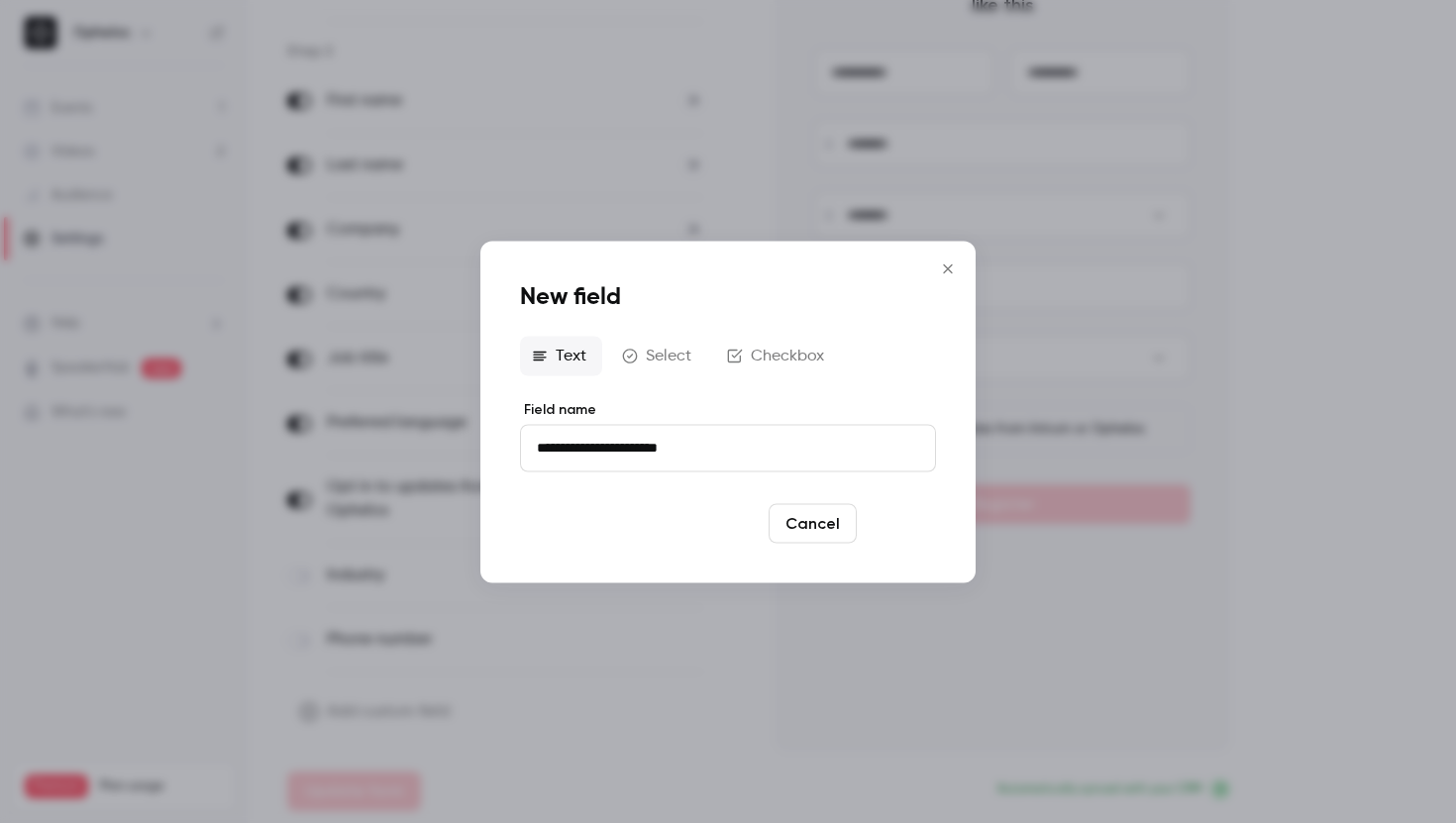type on "**********" 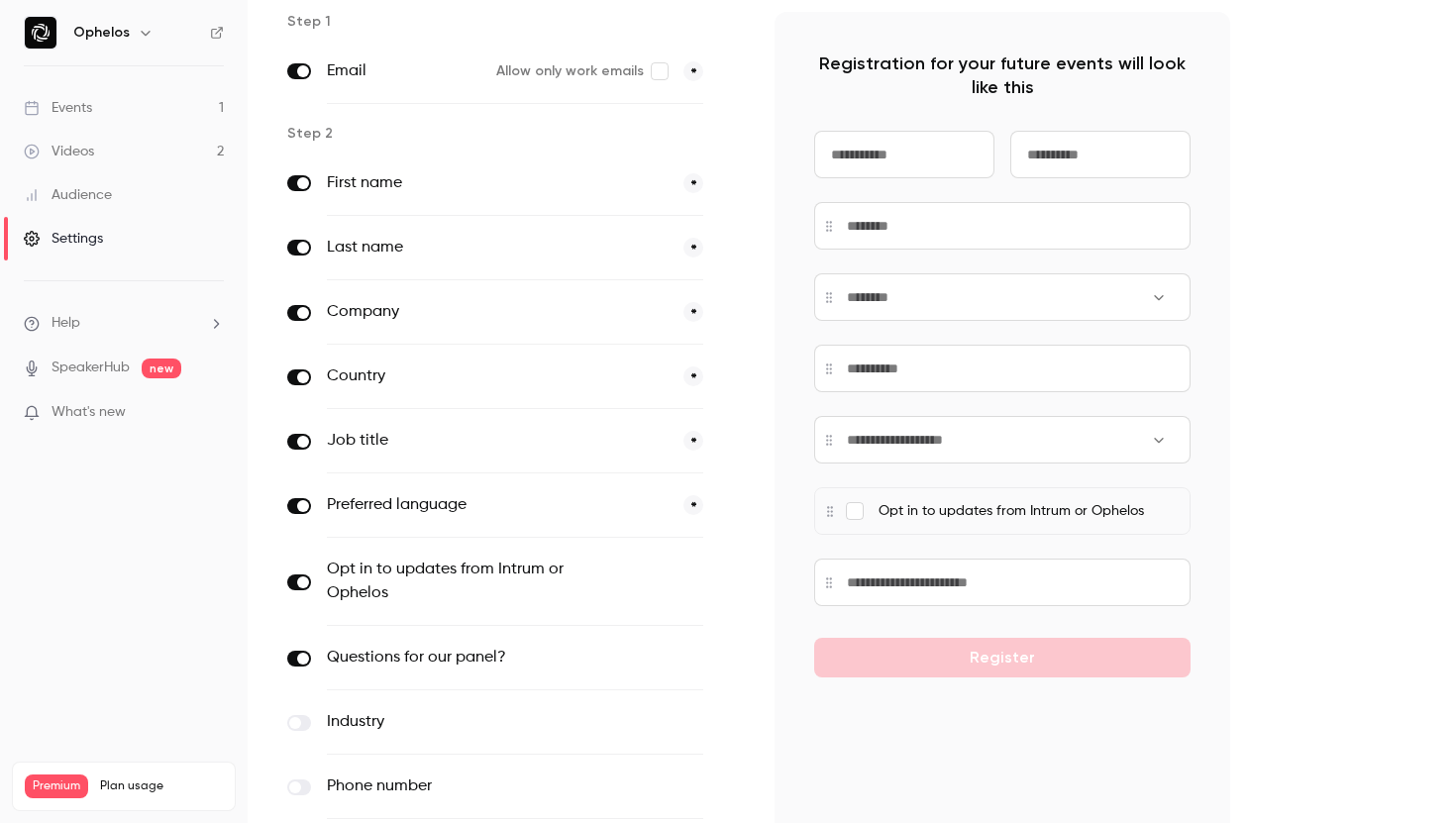 scroll, scrollTop: 157, scrollLeft: 0, axis: vertical 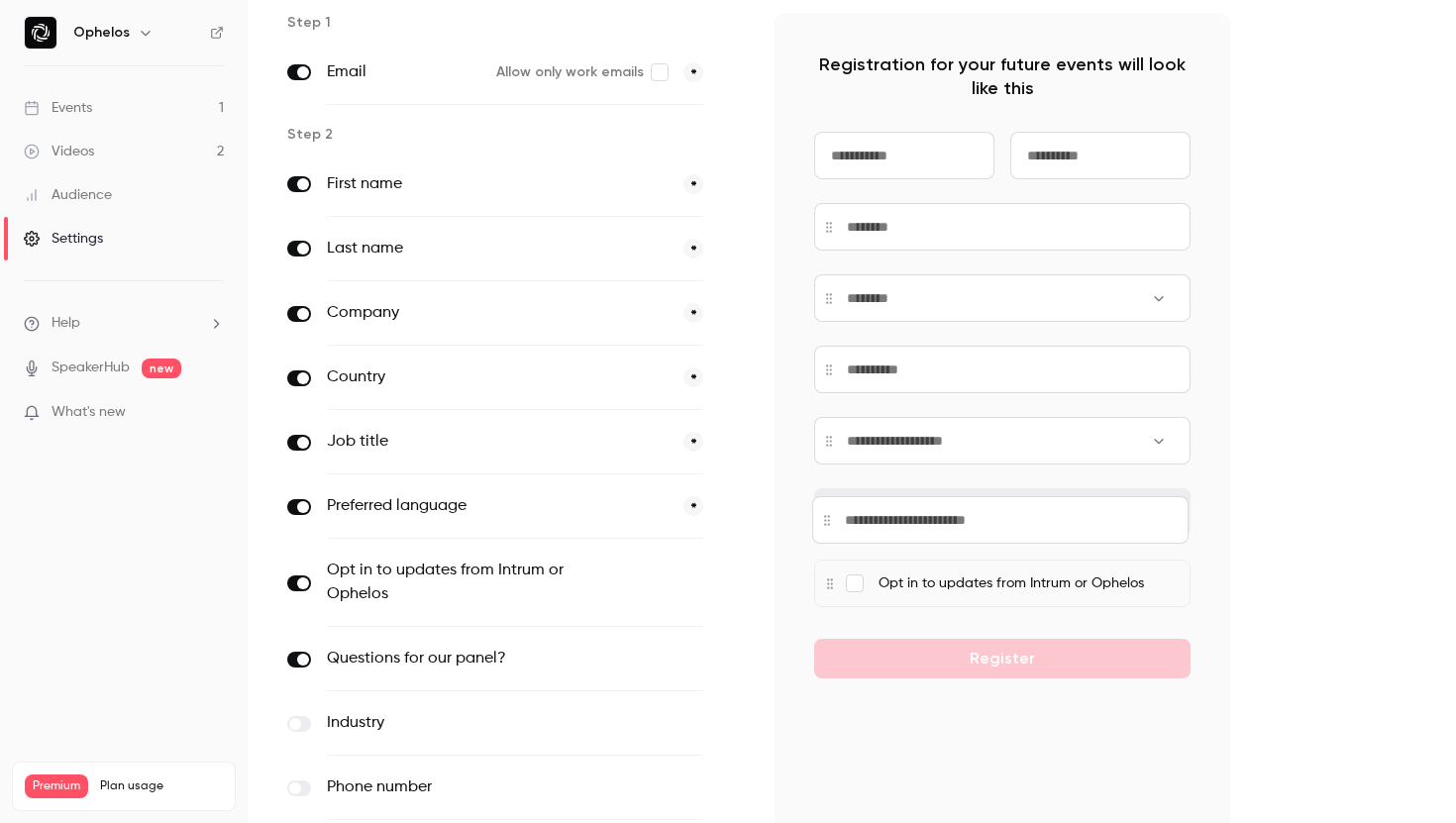 drag, startPoint x: 828, startPoint y: 587, endPoint x: 826, endPoint y: 521, distance: 66.0303 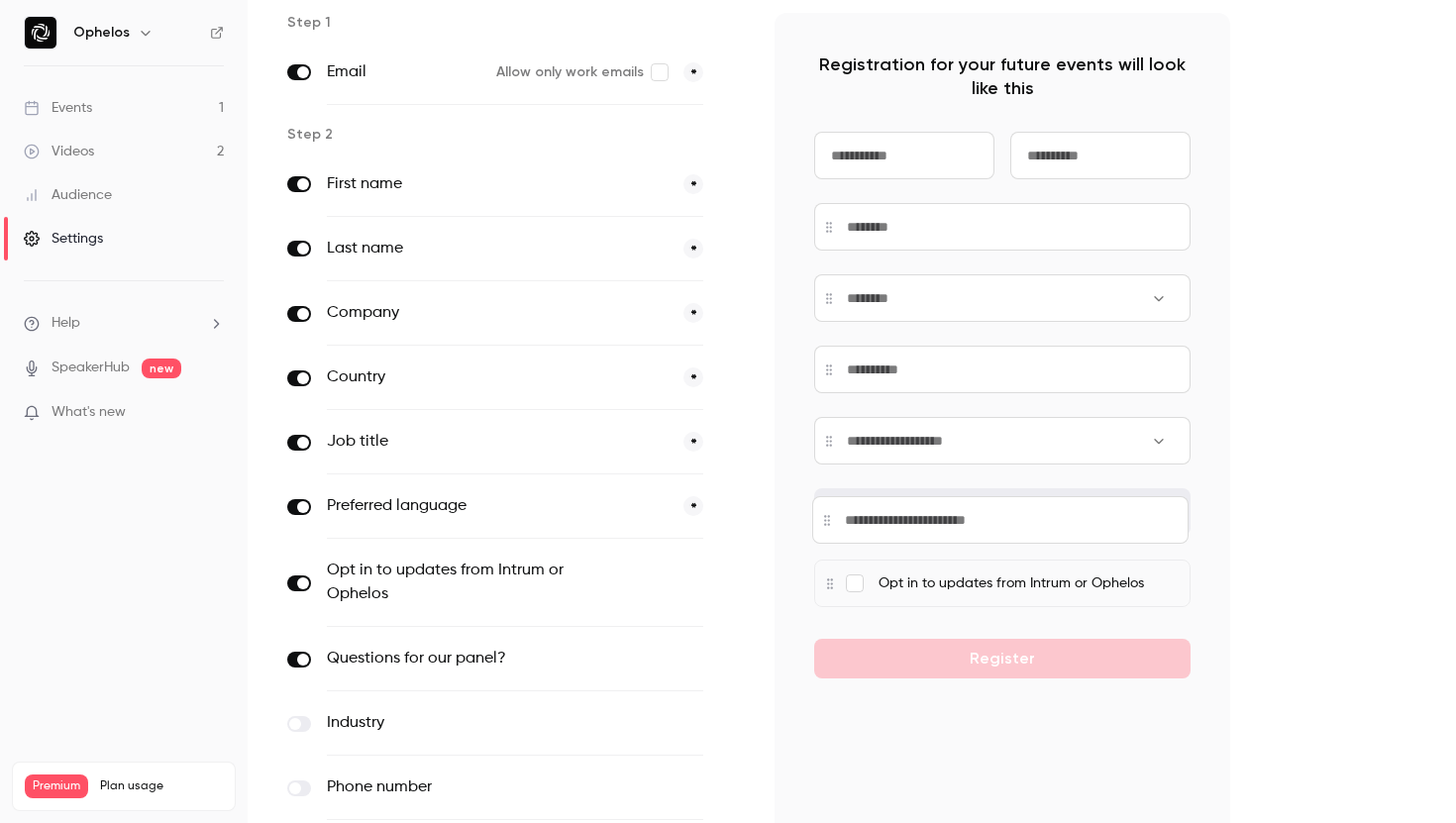 click at bounding box center [1000, 520] 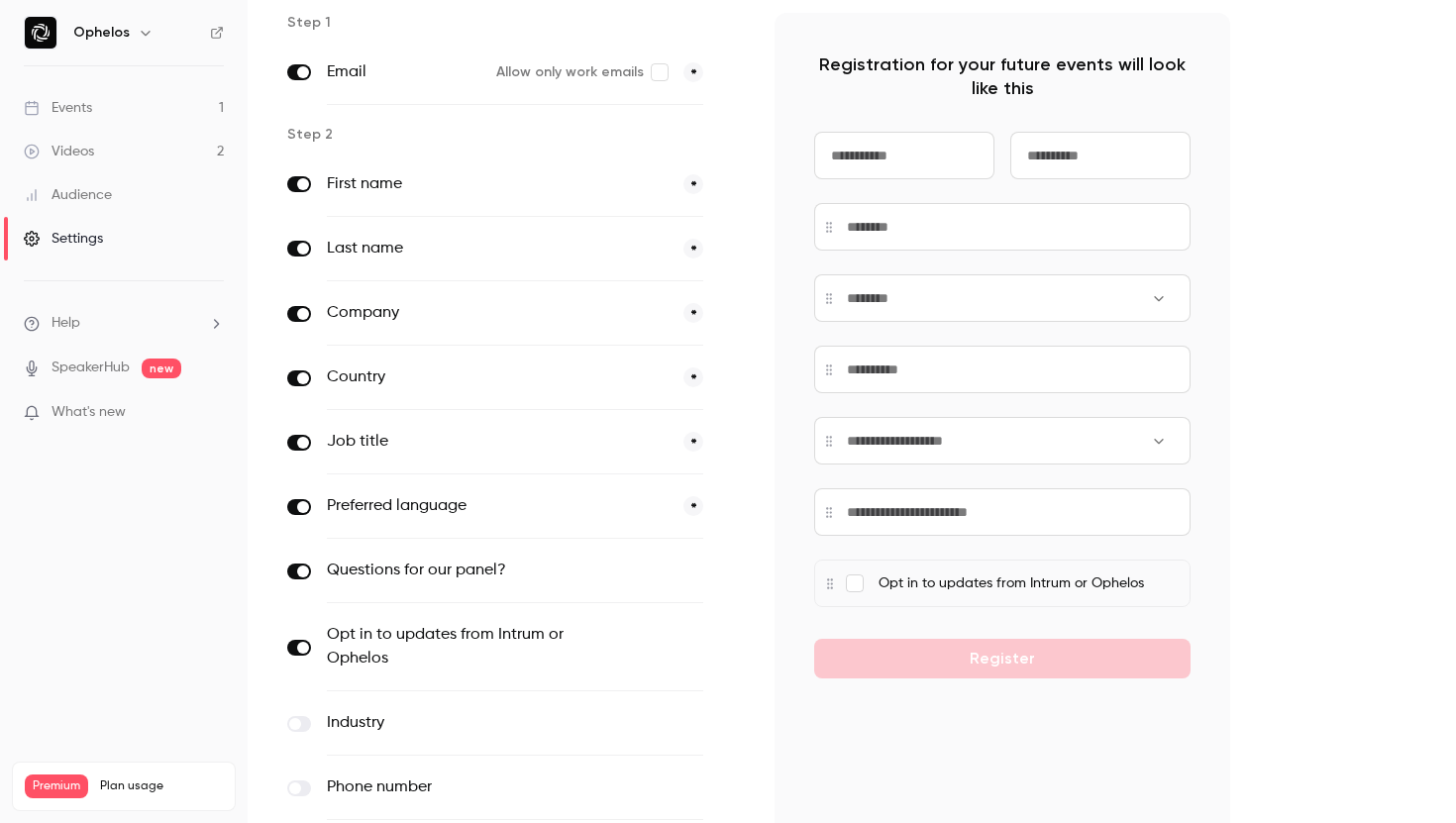 scroll, scrollTop: 113, scrollLeft: 0, axis: vertical 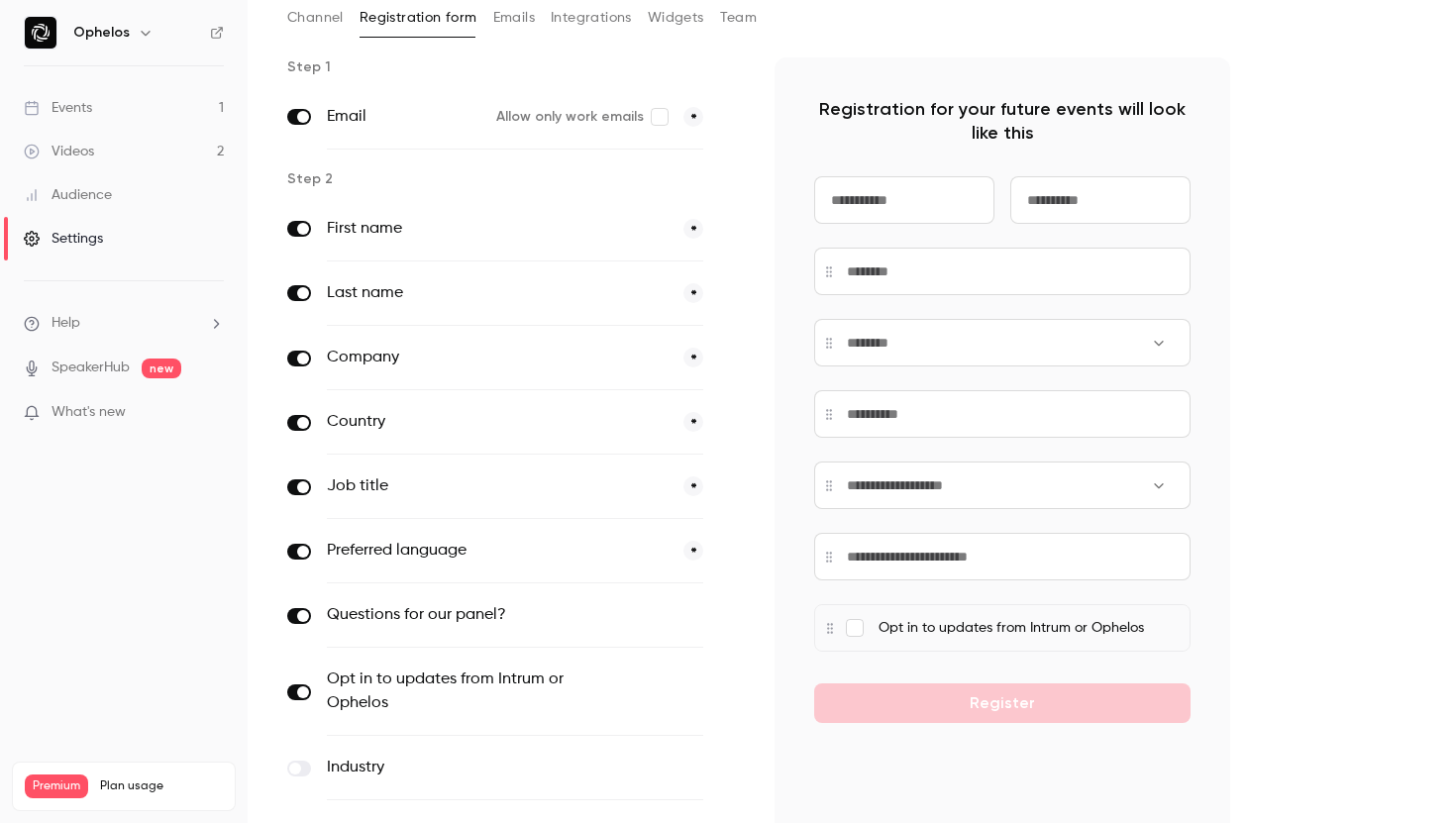 click on "Step 1 Email Allow only work emails * Step 2 First name * Last name * Company
* Country
* Job title
* Preferred language
* Questions for our panel?
optional Opt in to updates from Intrum or Ophelos
optional Industry
optional Phone number
optional Add custom field Update form Registration for your future events will look like this Opt in to updates from Intrum or Ophelos Register Automatically synced with your CRM" at bounding box center (852, 530) 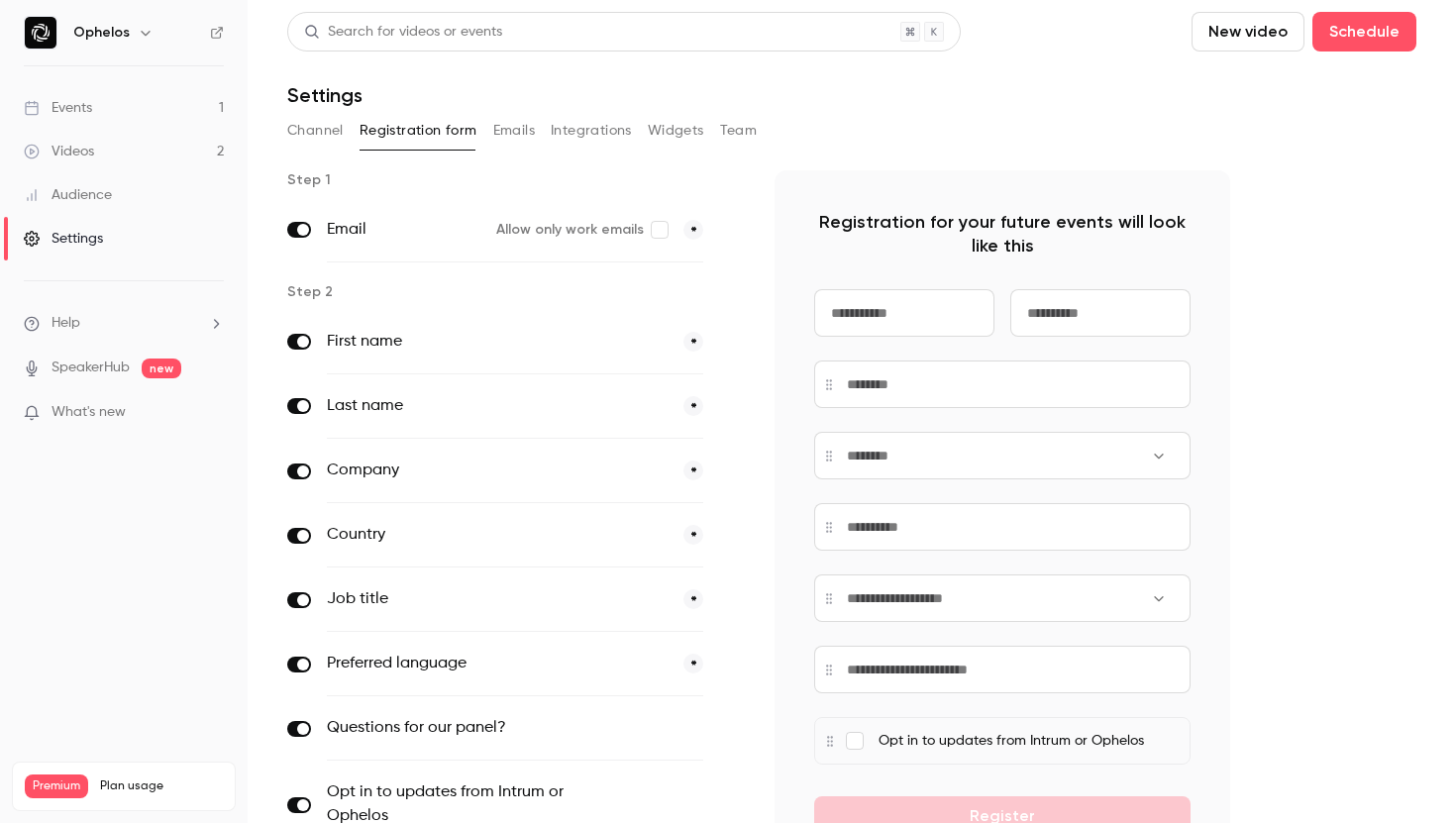 scroll, scrollTop: 305, scrollLeft: 0, axis: vertical 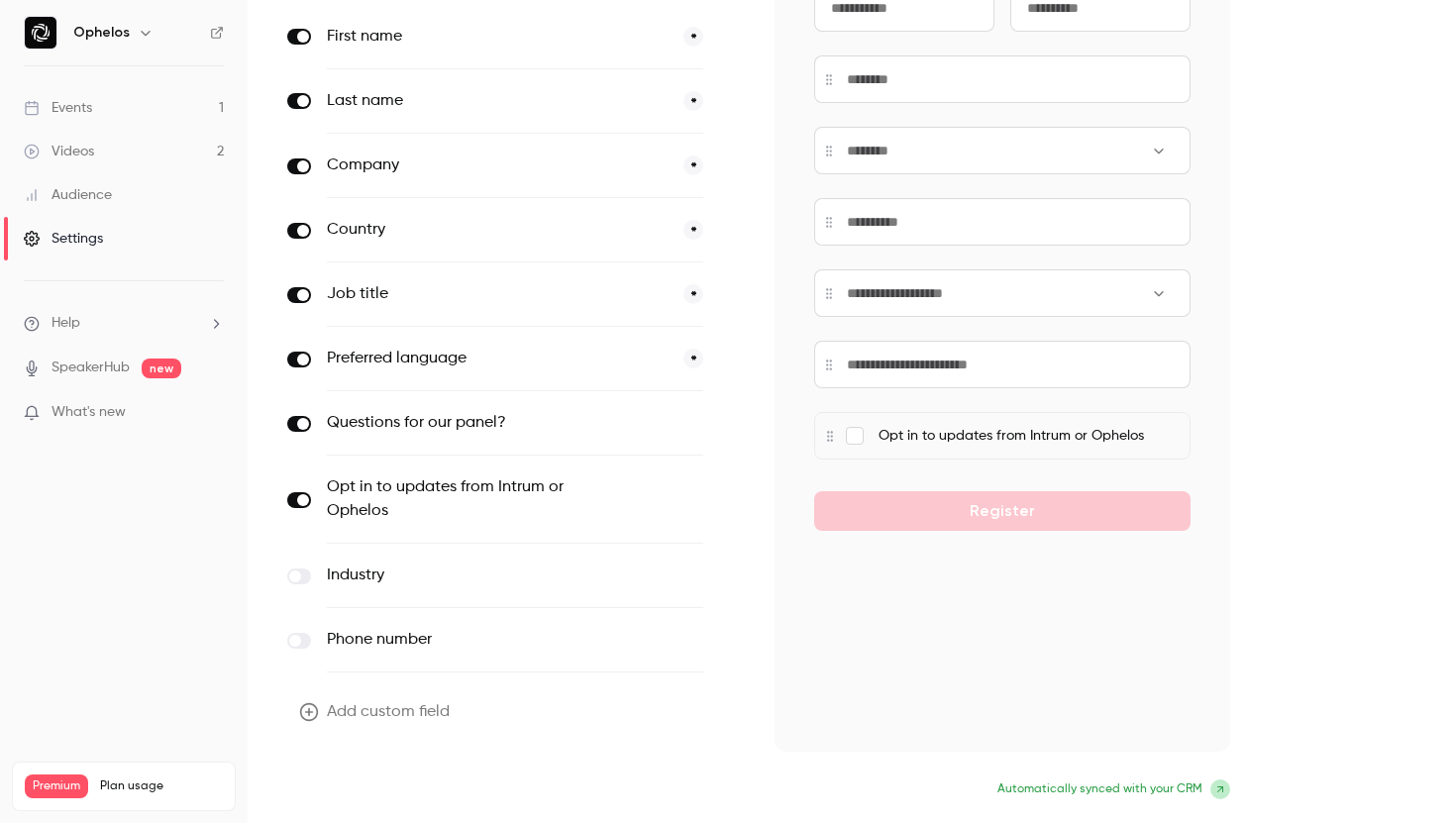 click on "Update form" at bounding box center [354, 791] 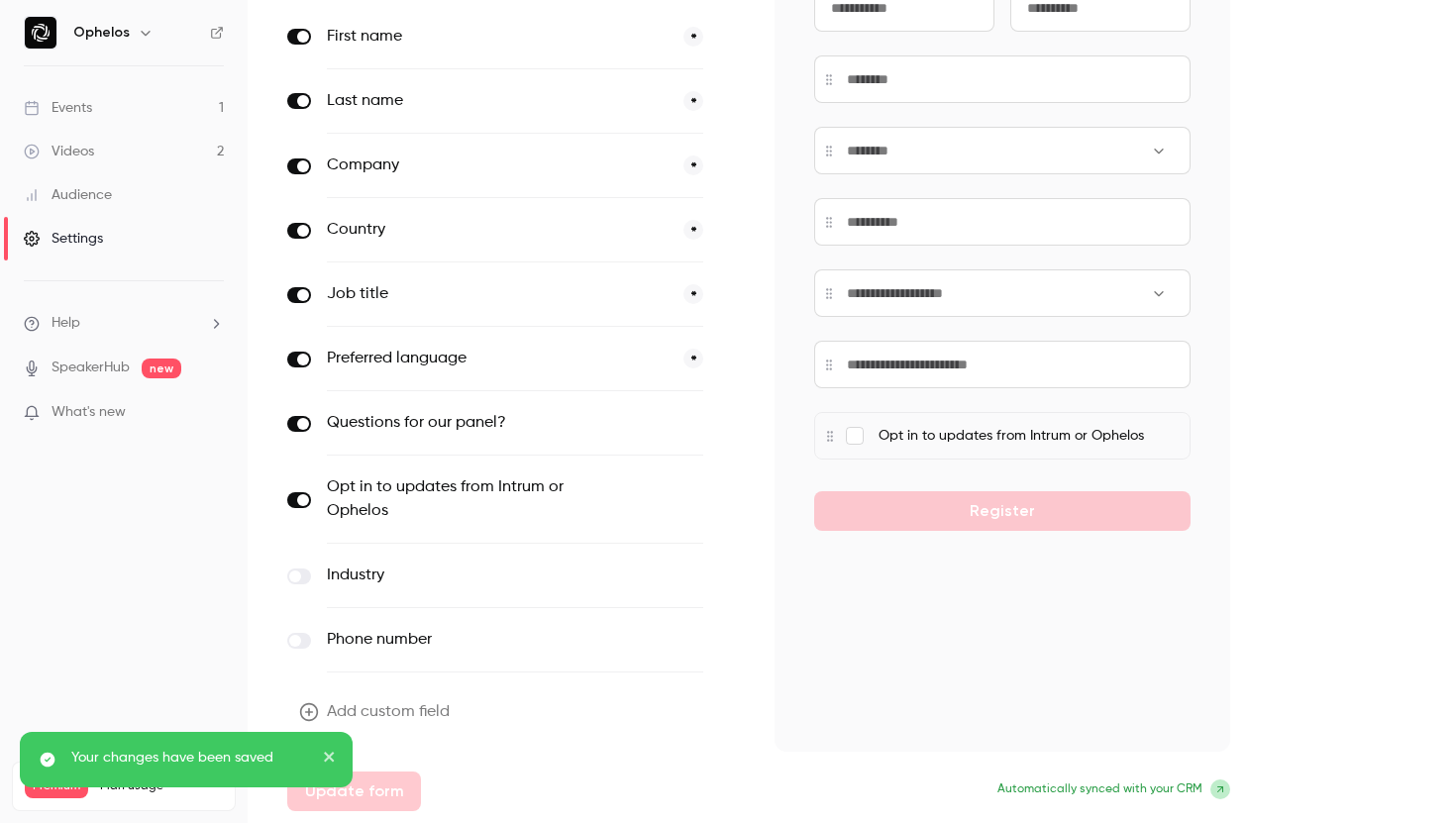 click on "Events 1" at bounding box center (124, 108) 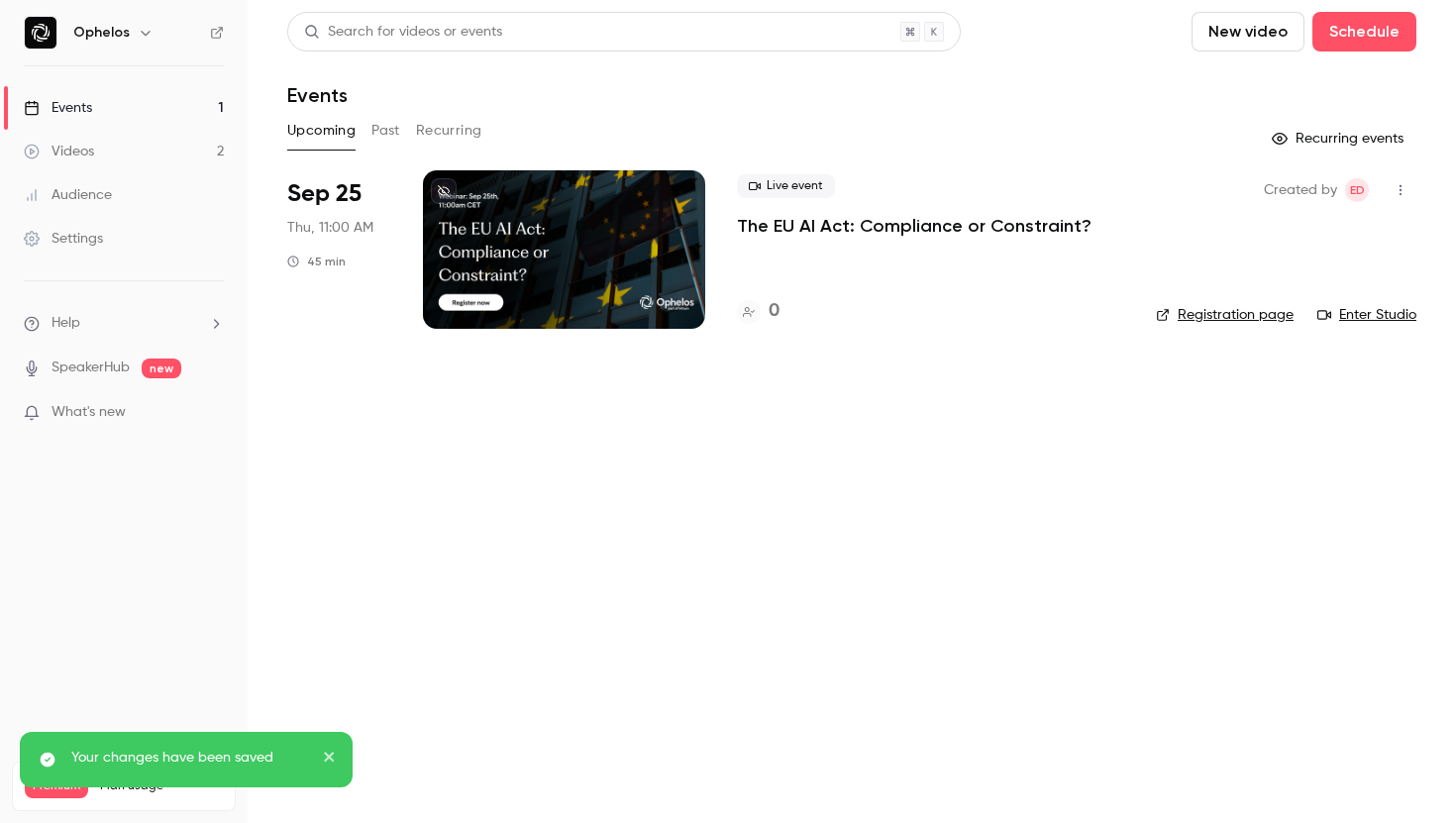 click on "The EU AI Act: Compliance or Constraint?" at bounding box center [914, 226] 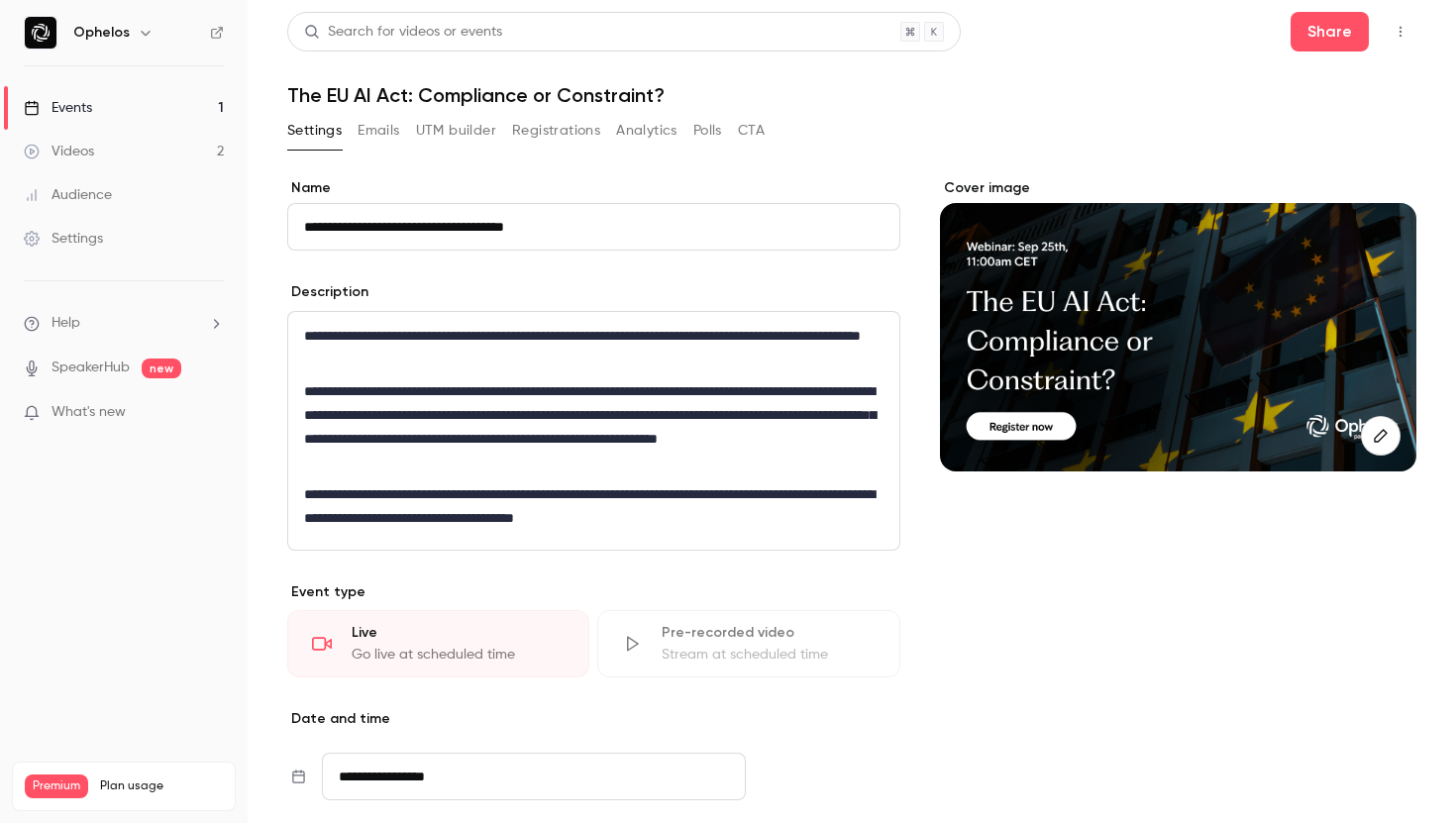 click on "Registrations" at bounding box center [556, 131] 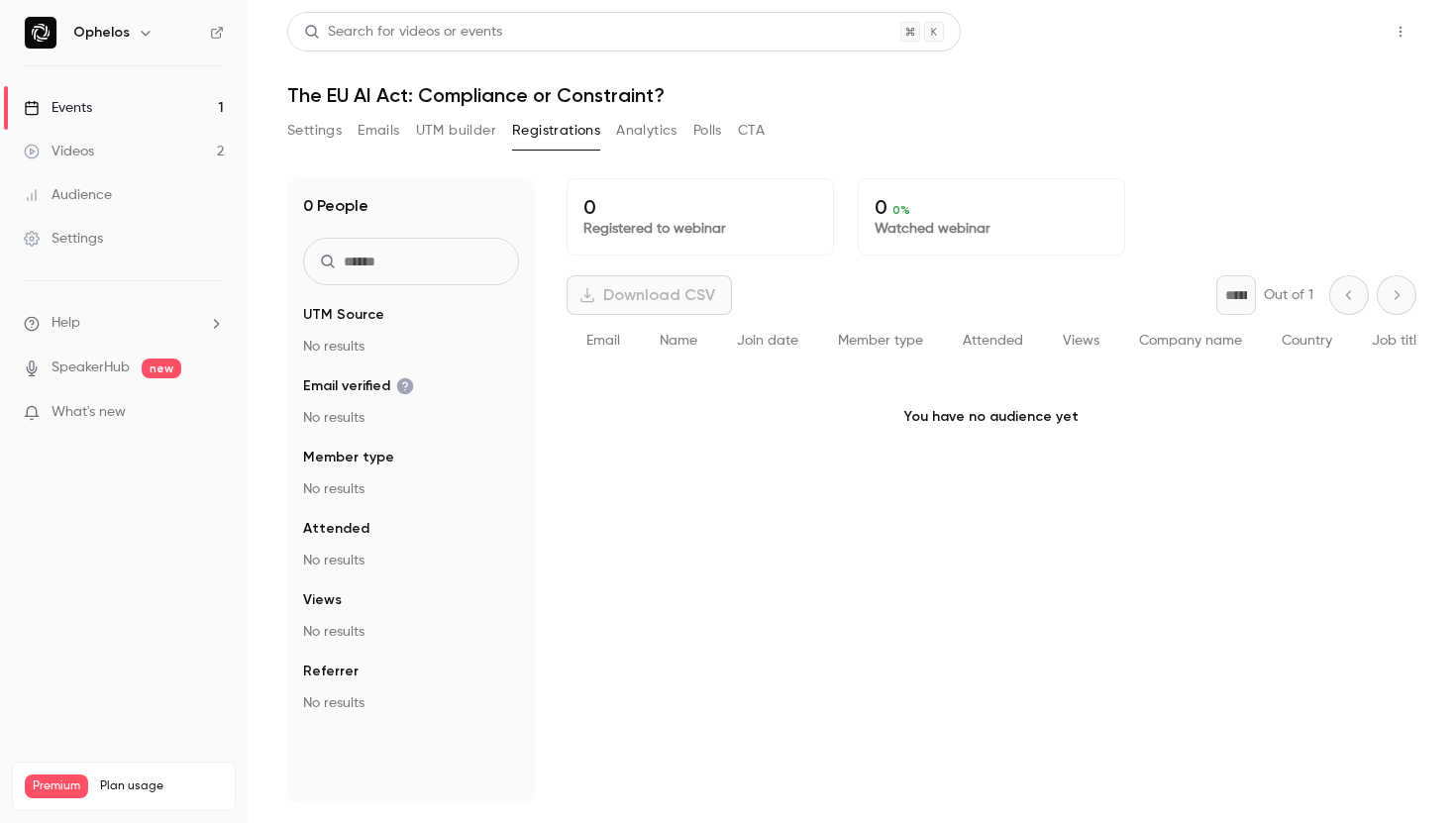 click on "Share" at bounding box center (1329, 32) 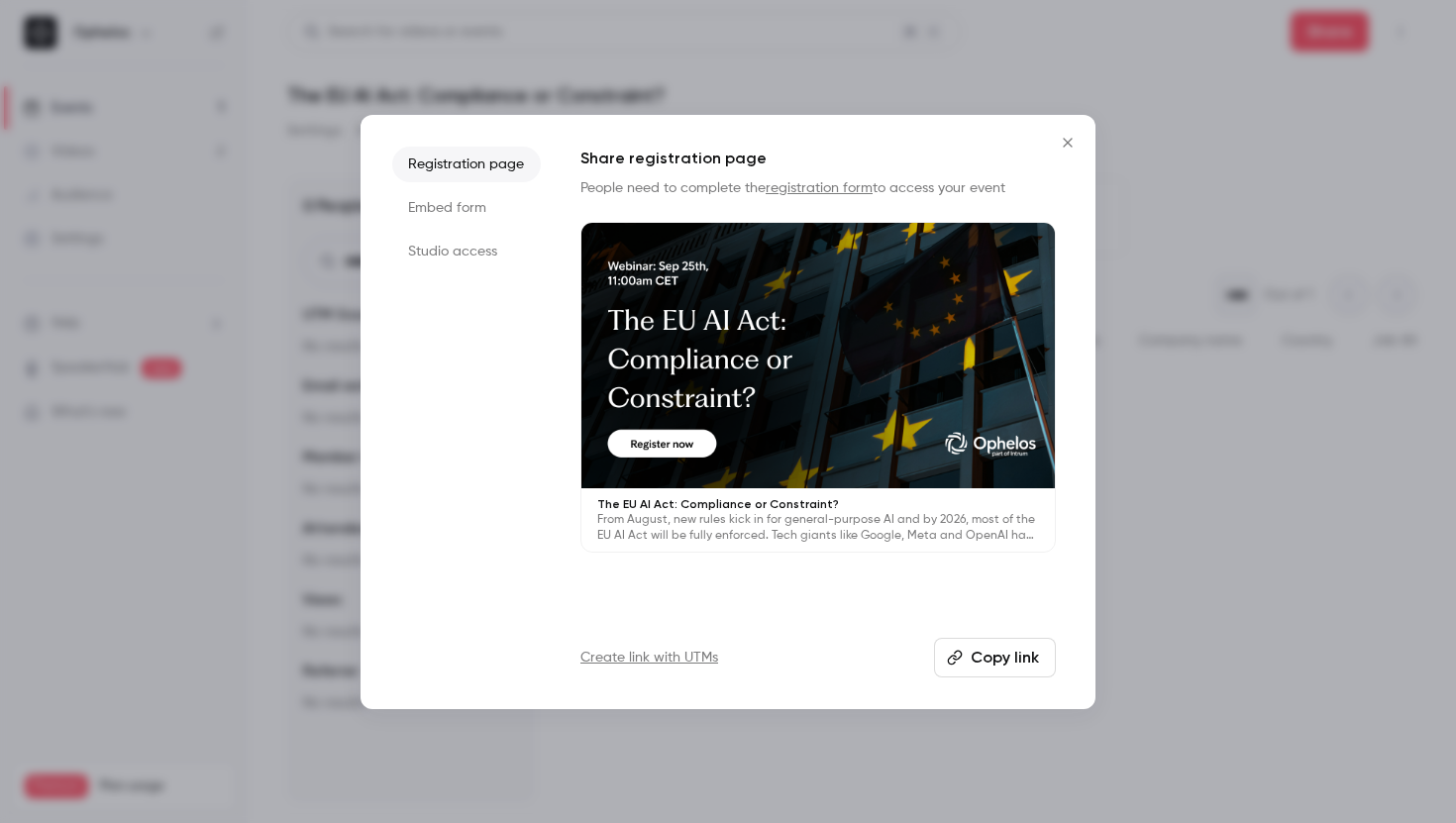 click on "Embed form" at bounding box center (467, 208) 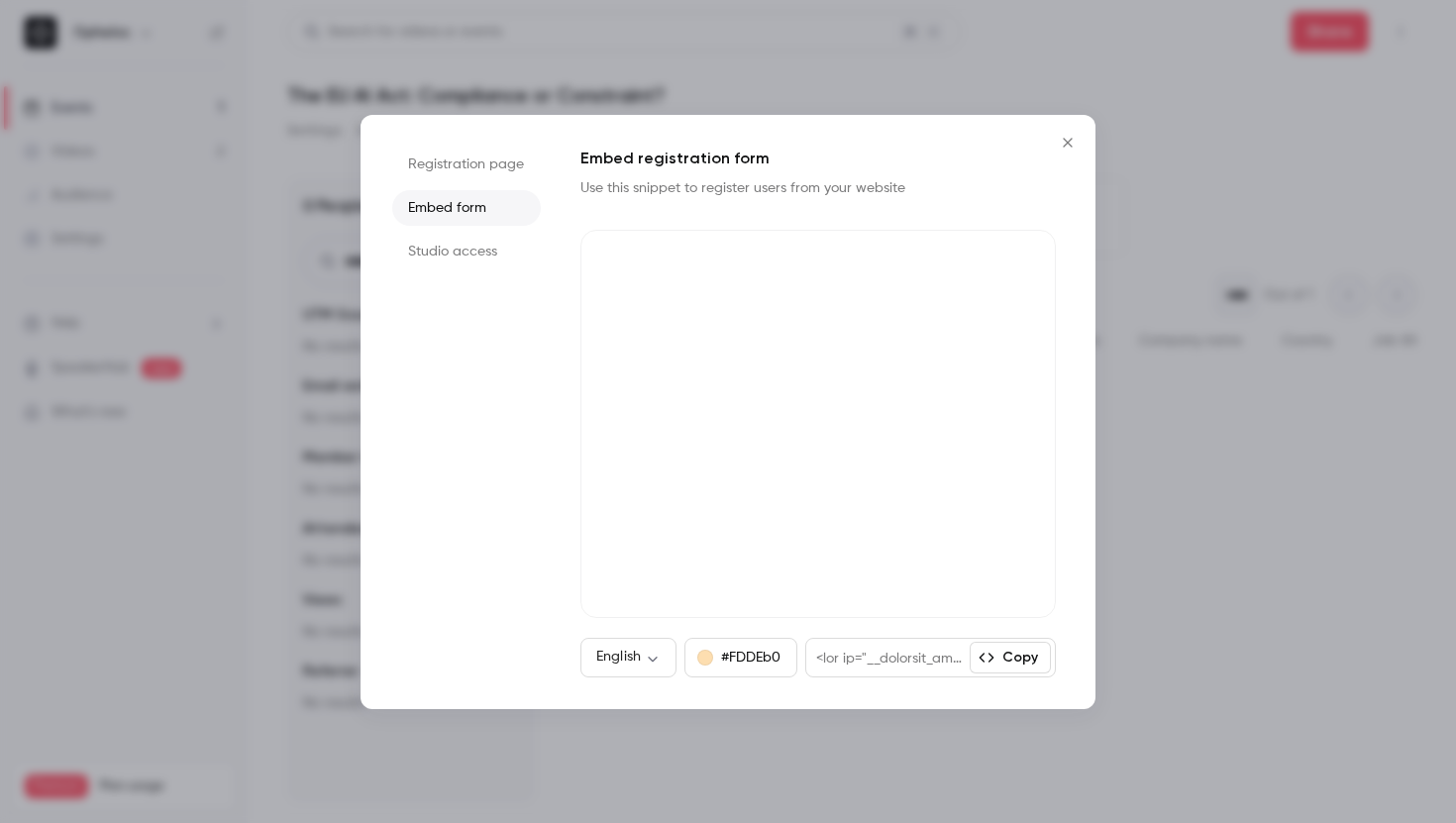 click at bounding box center (705, 658) 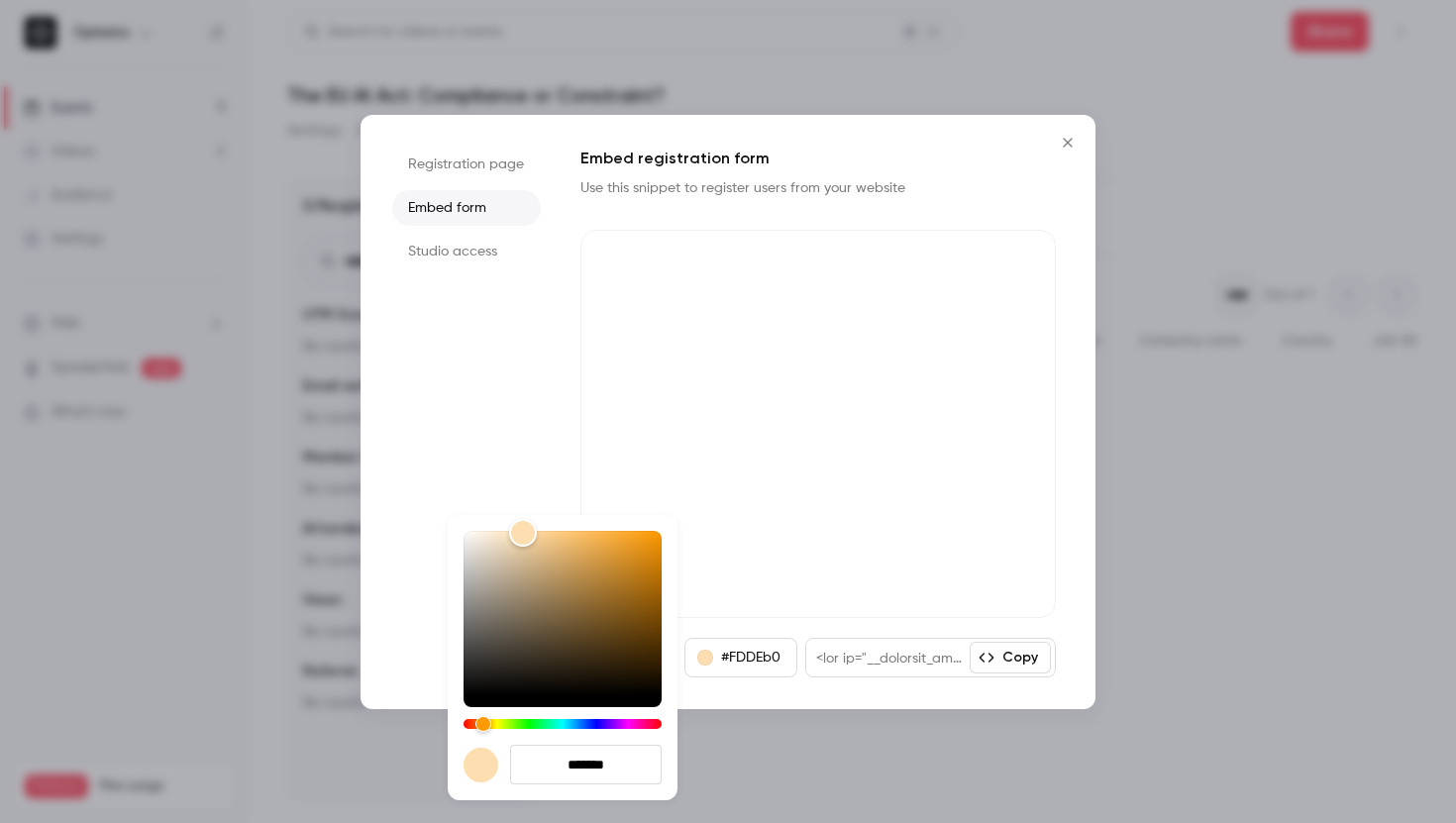 click at bounding box center (480, 765) 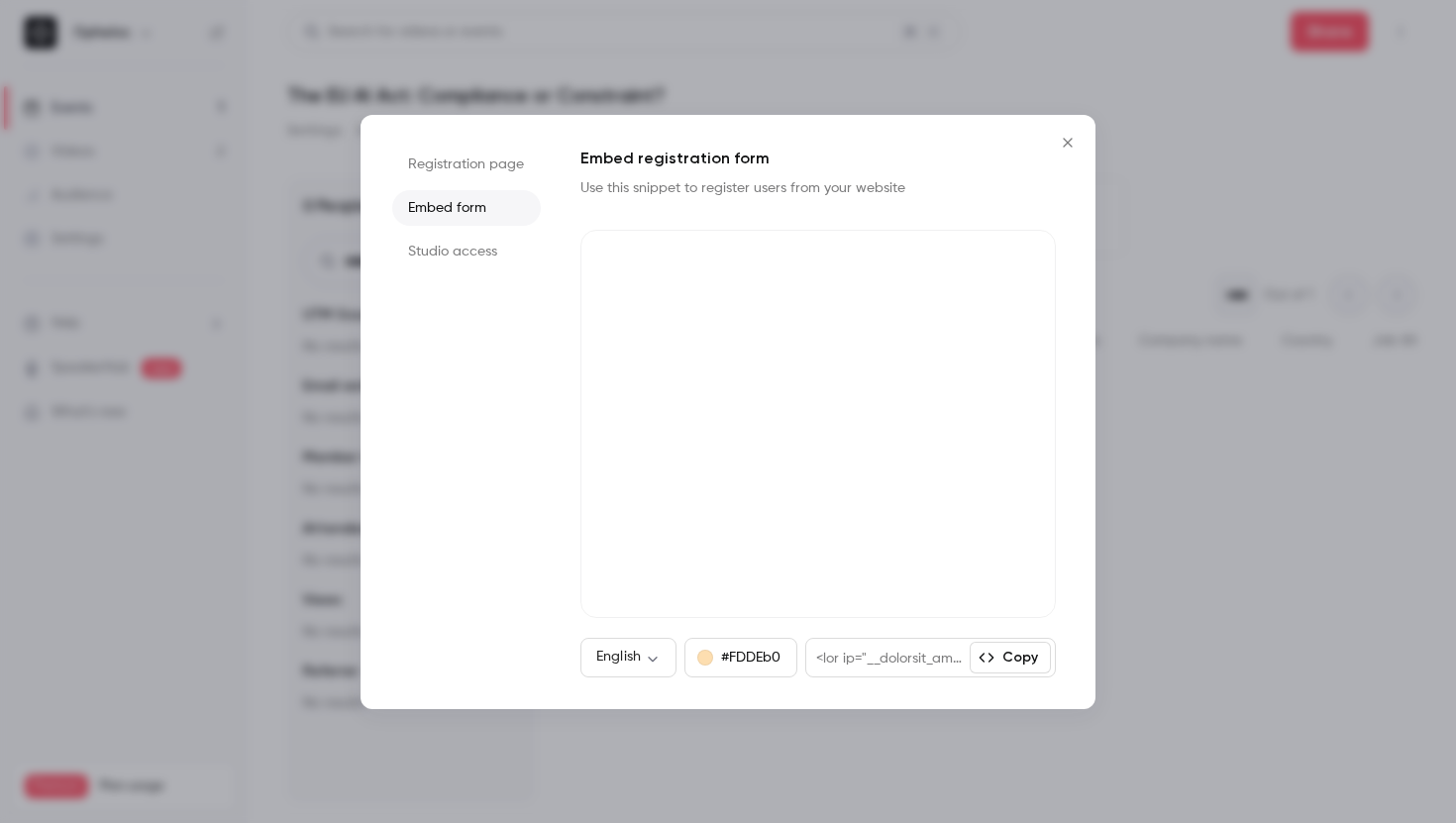 click on "#FDDEb0" at bounding box center (741, 658) 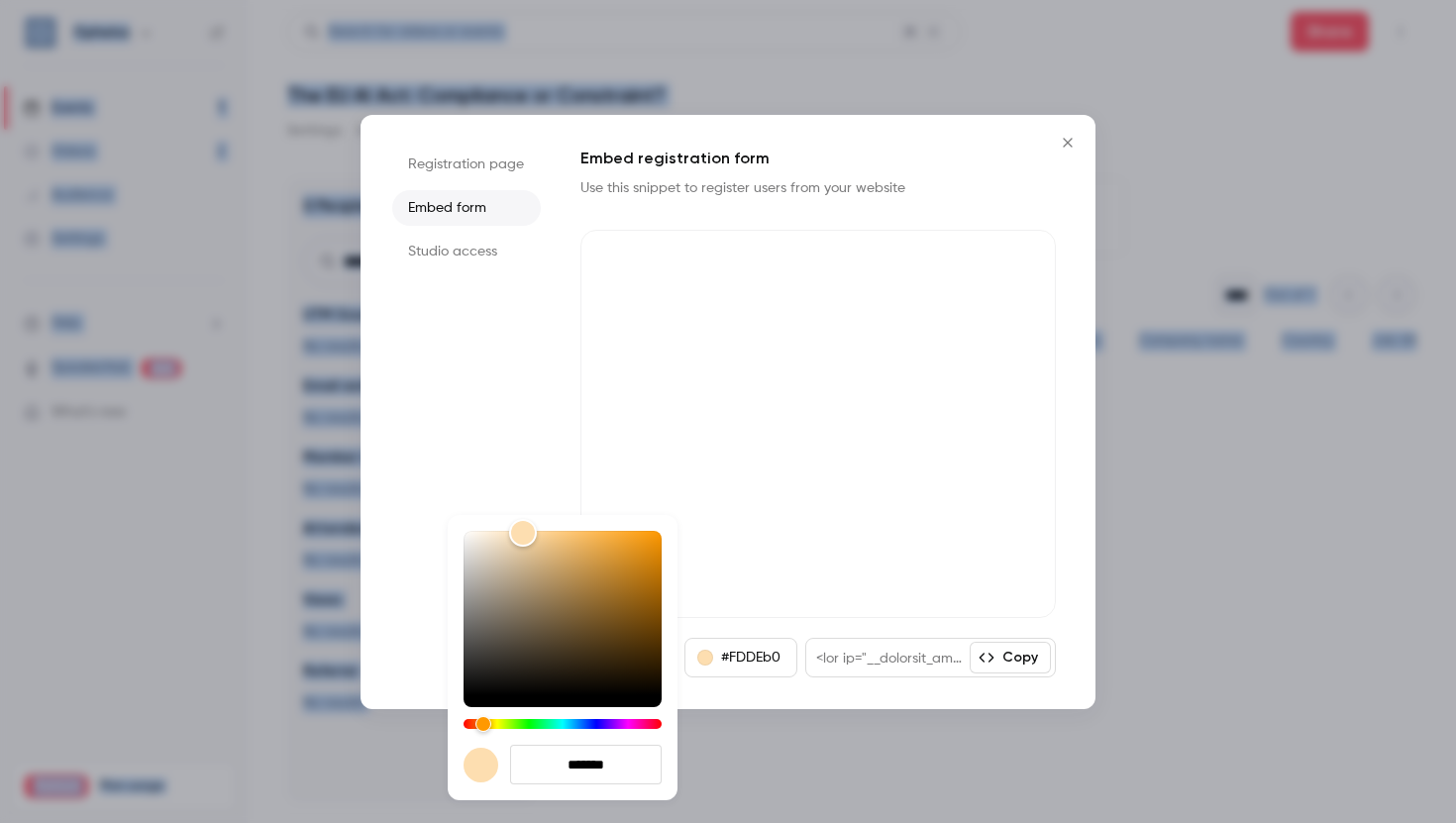 click at bounding box center [728, 411] 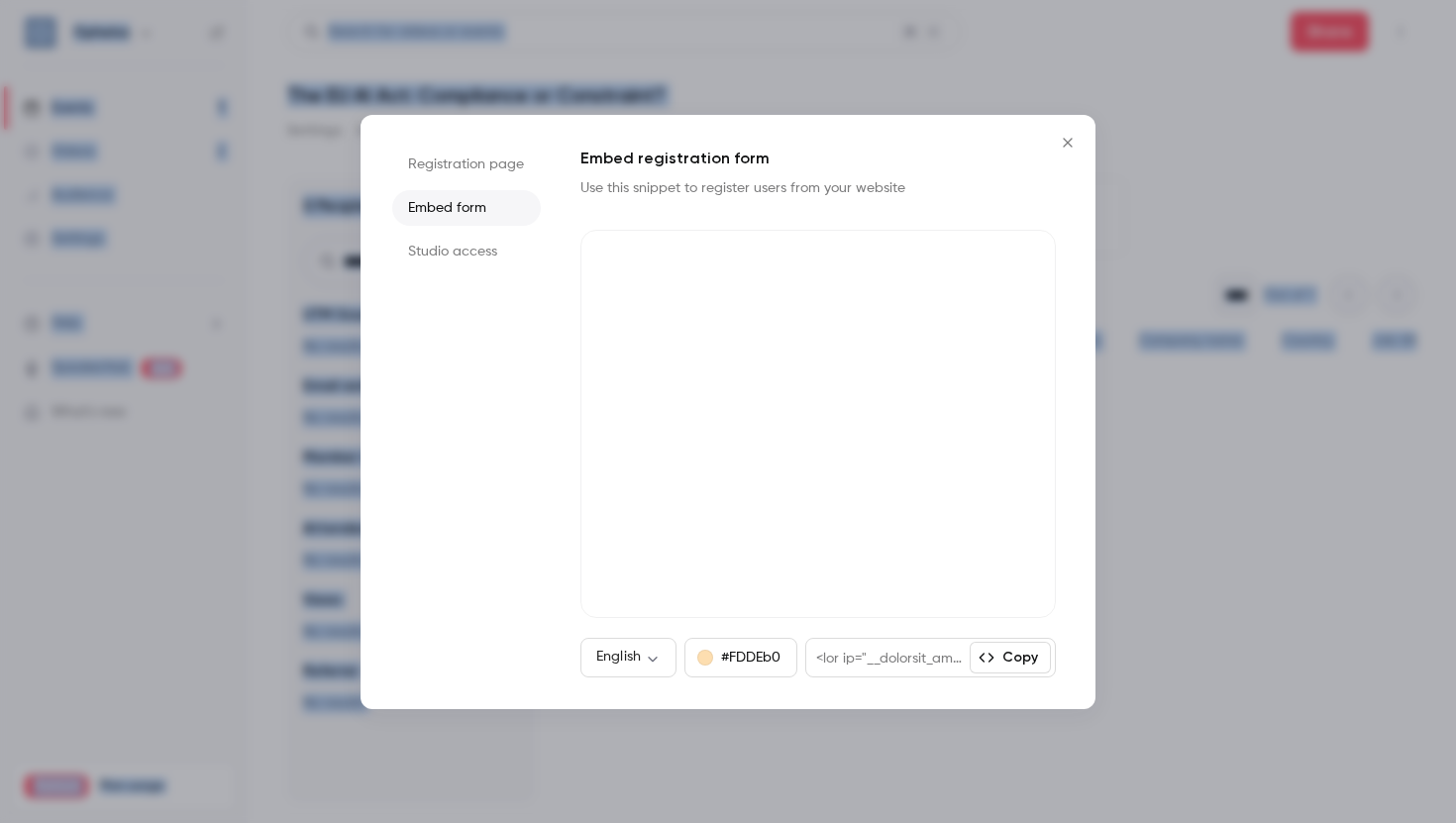 click on "#FDDEb0" at bounding box center [741, 658] 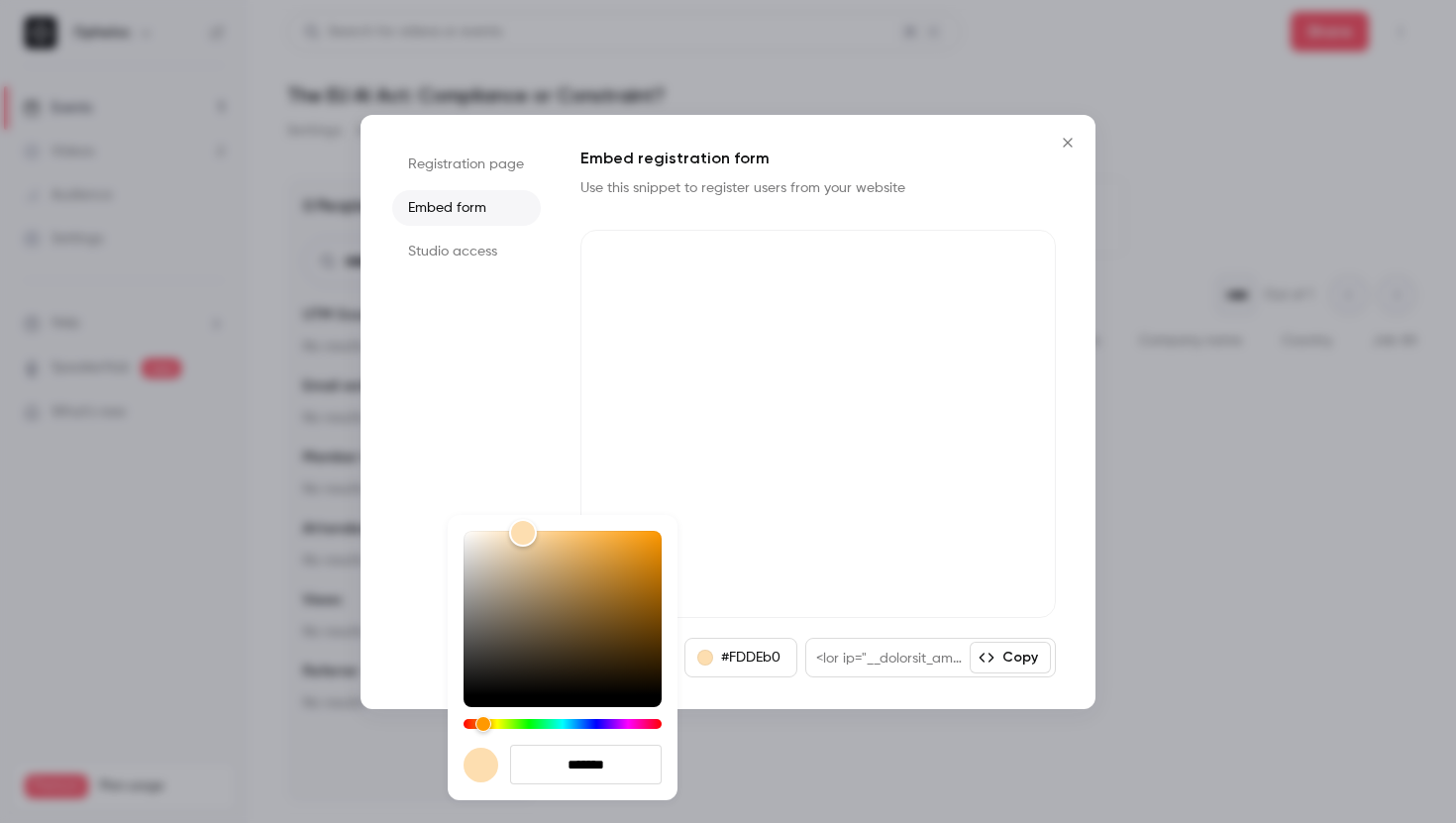 click on "*******" at bounding box center [585, 765] 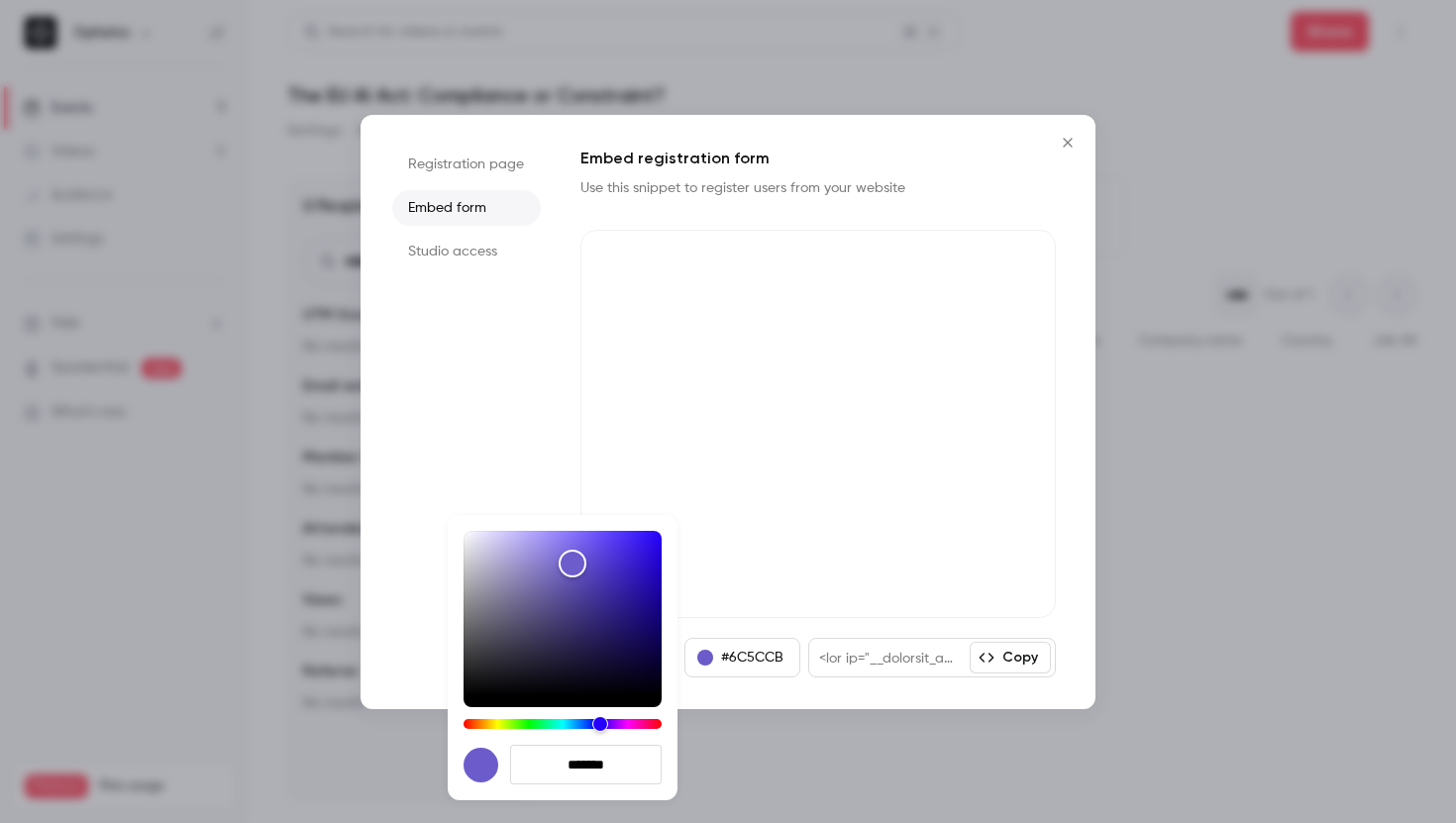 type on "*******" 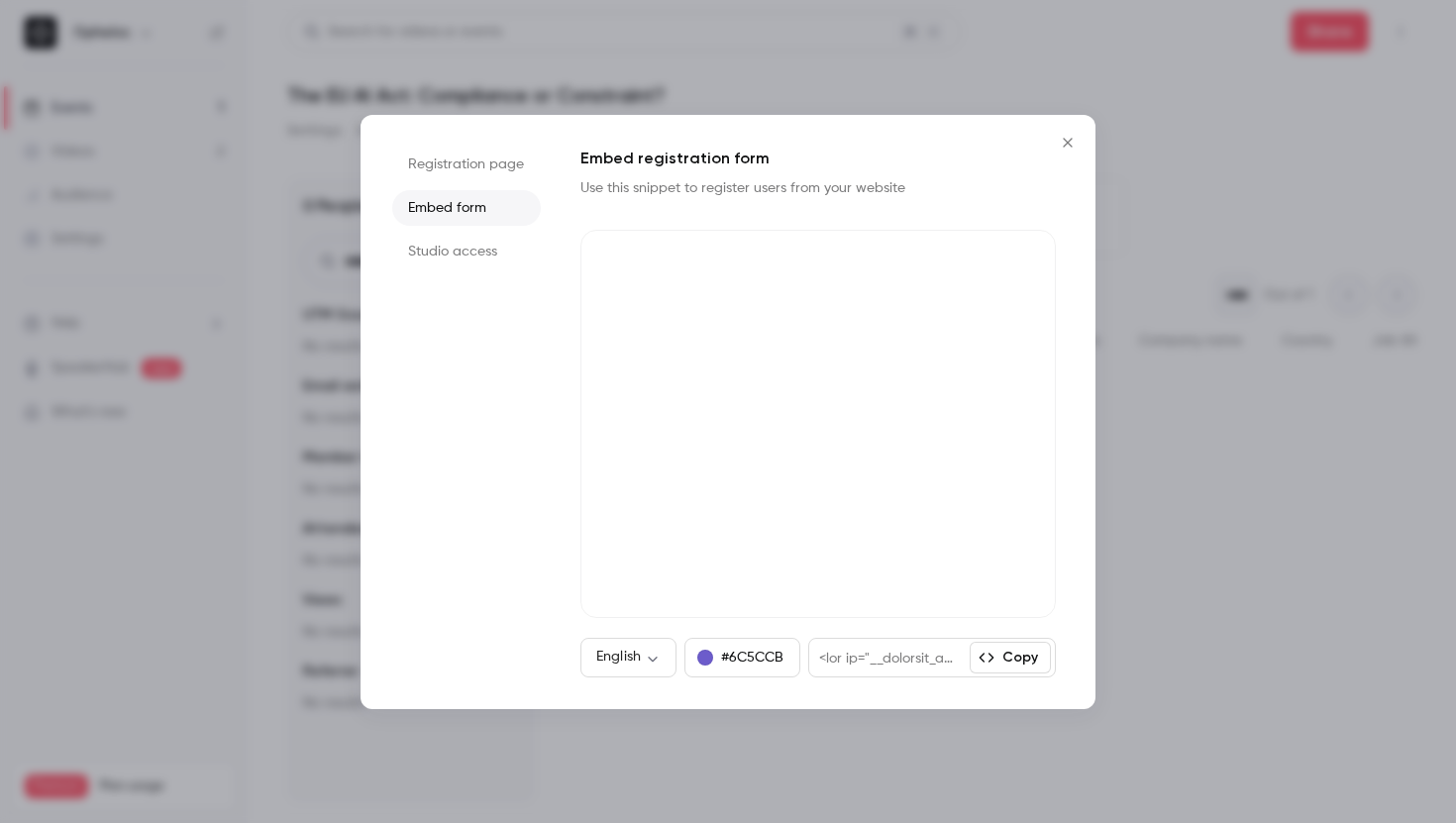 click on "Copy" at bounding box center (1010, 658) 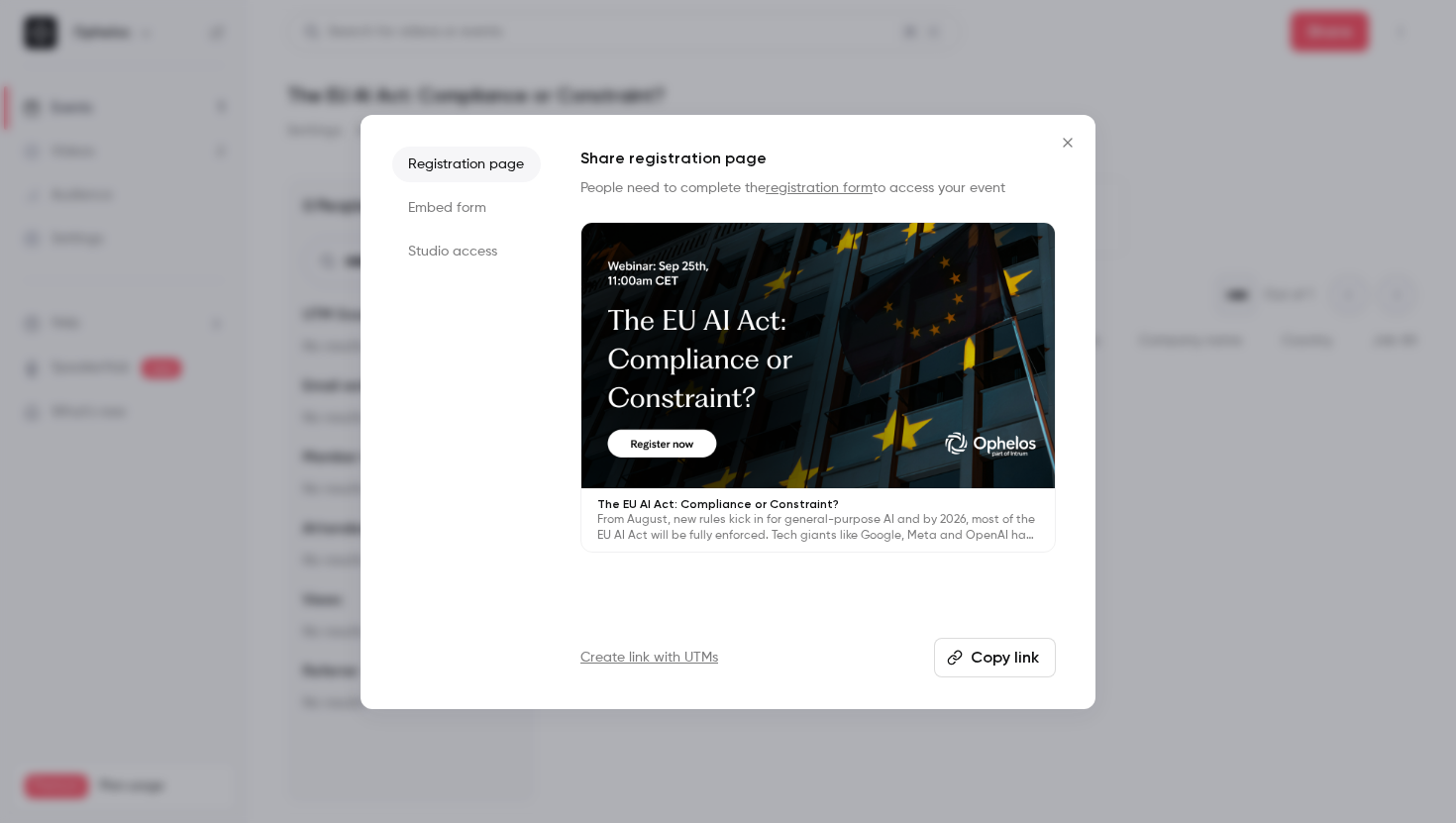 click on "The EU AI Act: Compliance or Constraint?" at bounding box center (818, 504) 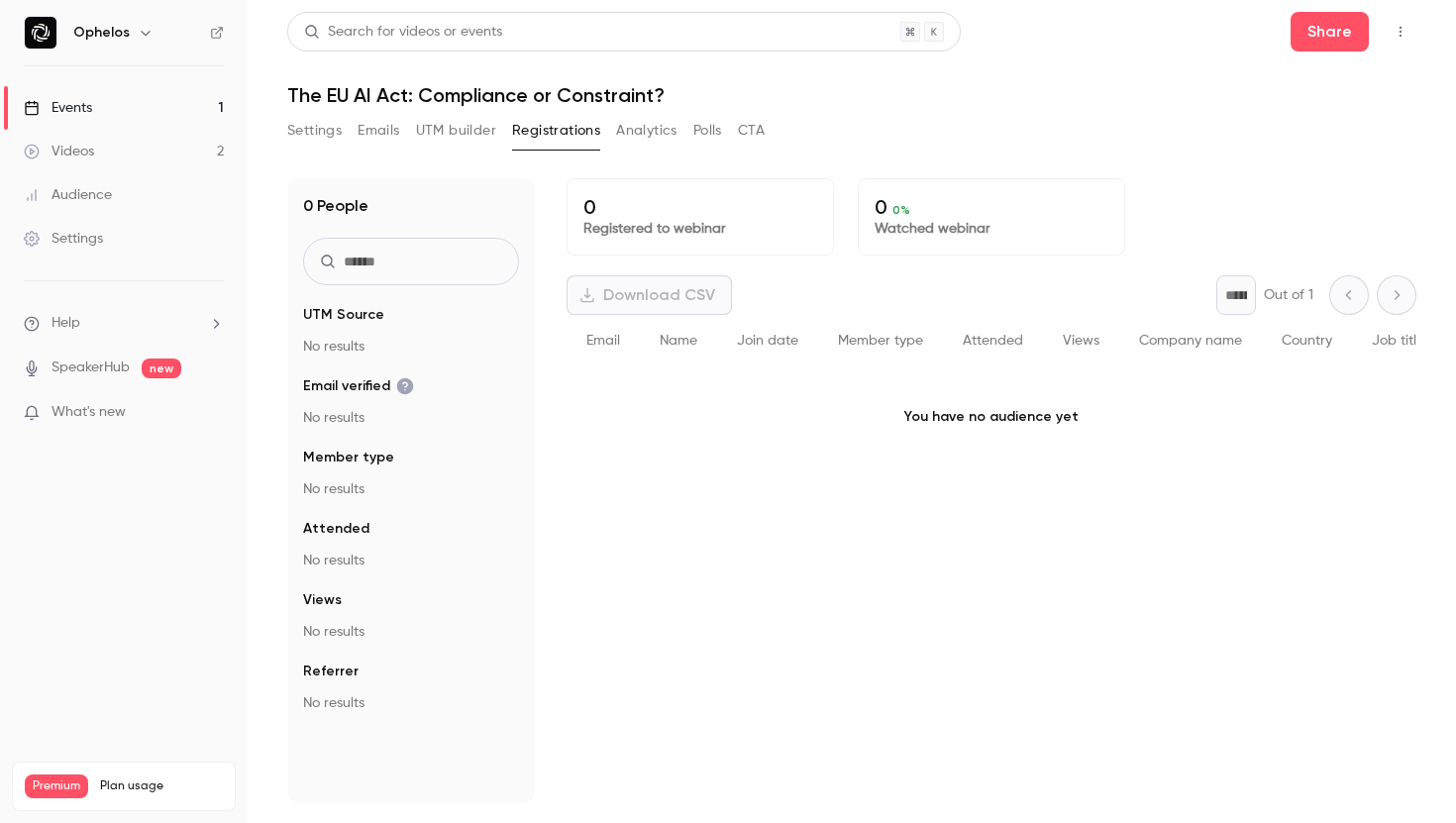 click on "UTM builder" at bounding box center [456, 131] 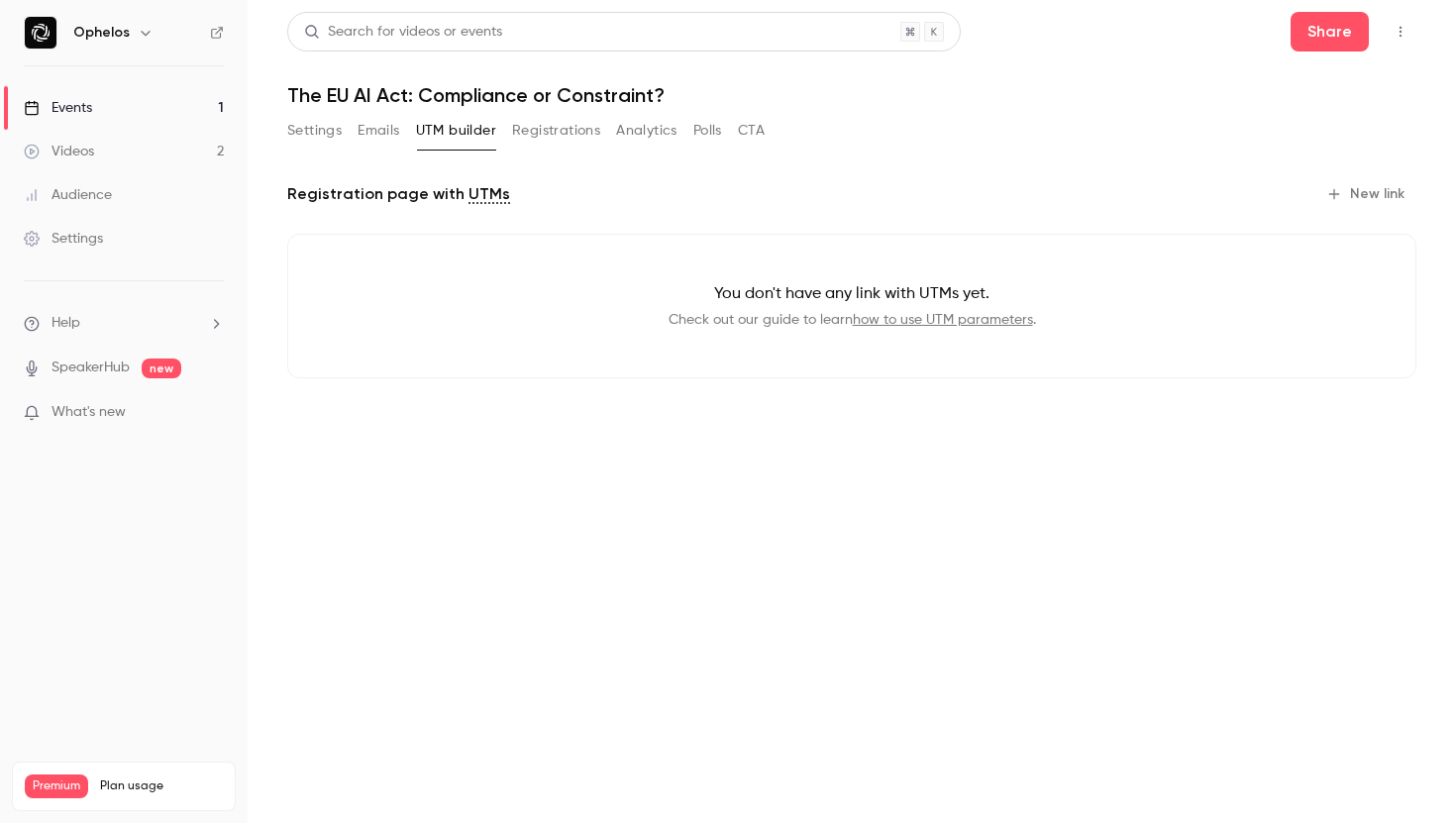 click on "Emails" at bounding box center [378, 131] 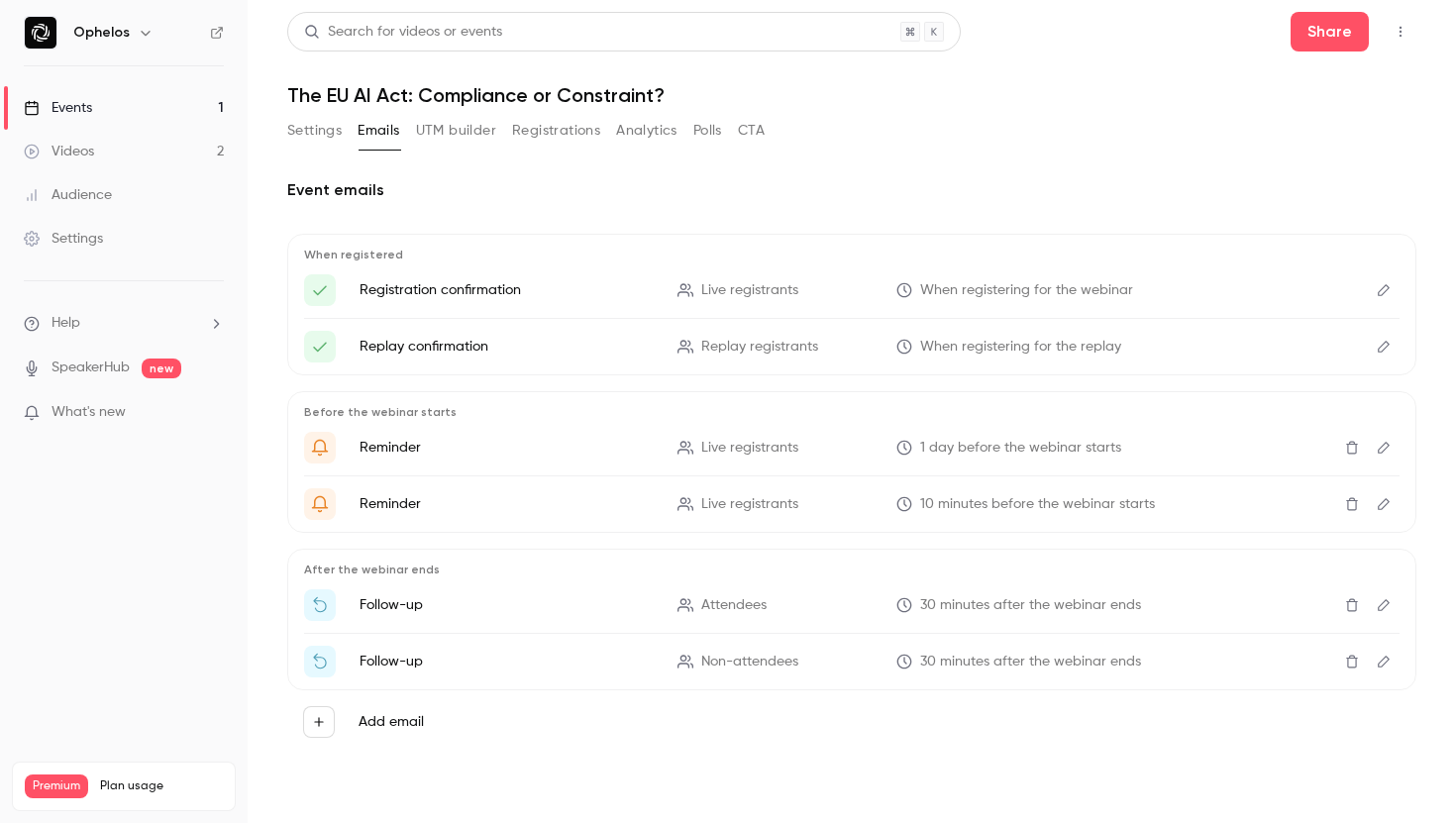 click 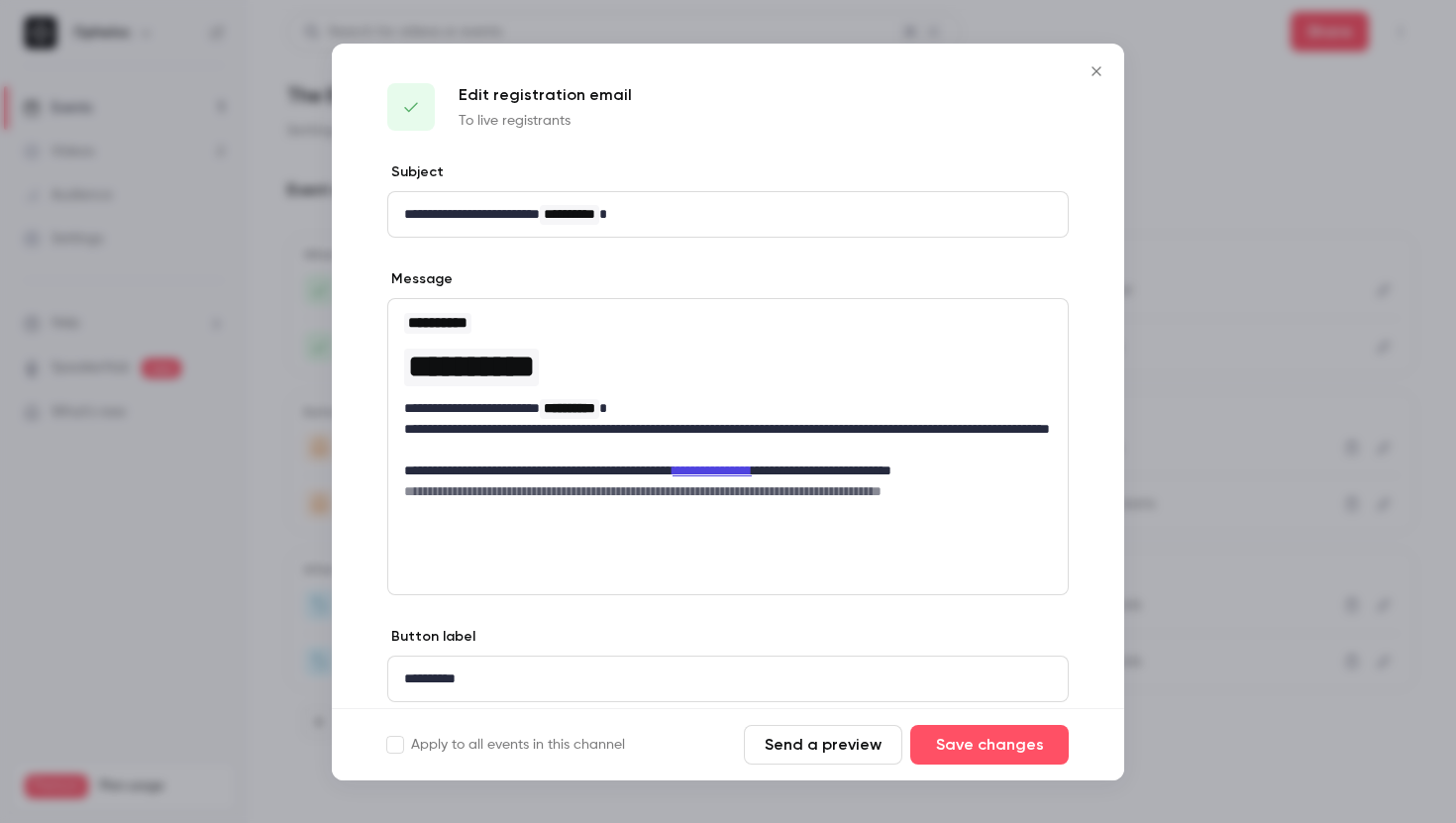 scroll, scrollTop: 65, scrollLeft: 0, axis: vertical 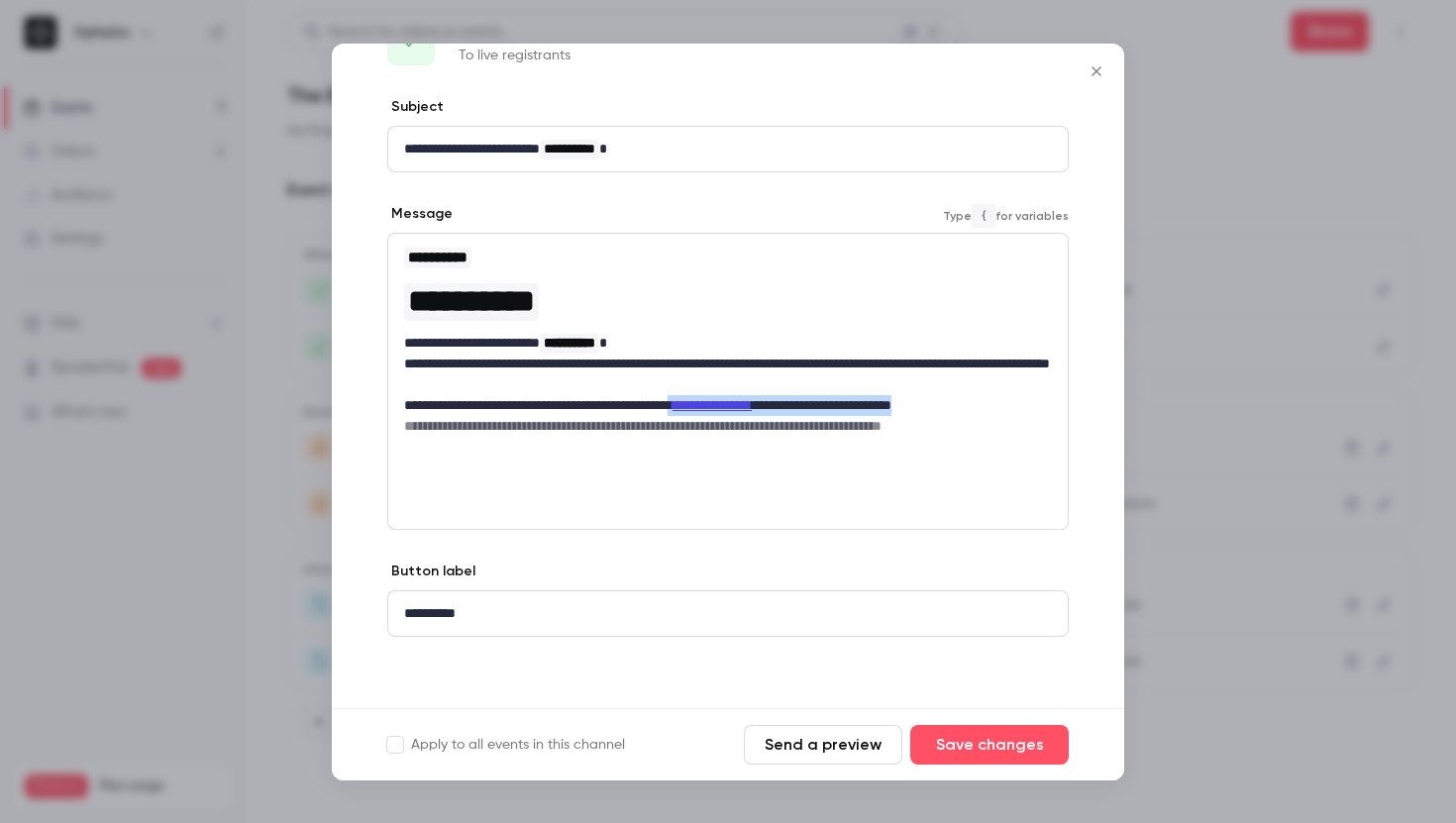 drag, startPoint x: 1006, startPoint y: 407, endPoint x: 735, endPoint y: 403, distance: 271.0295 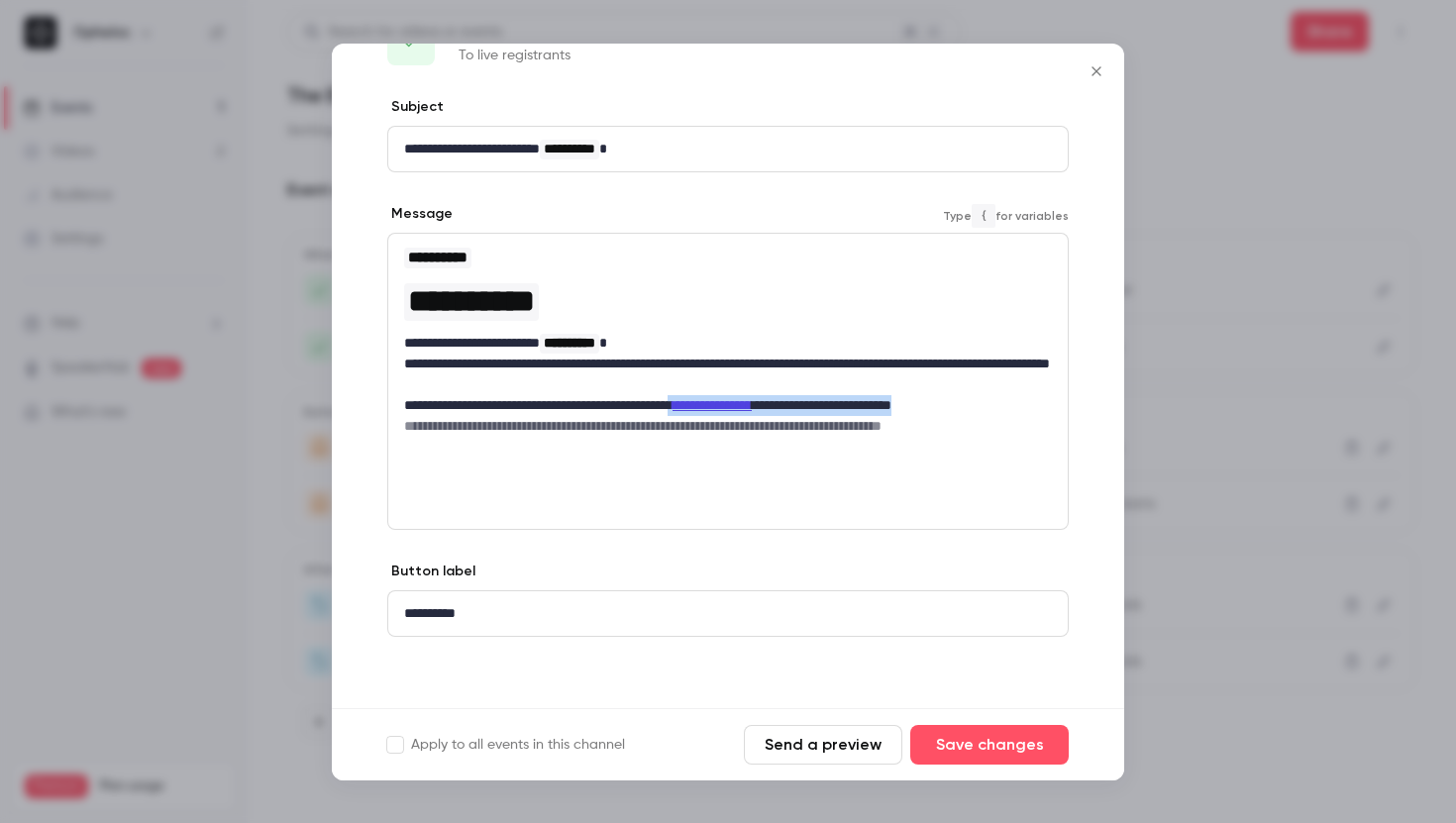 click on "**********" at bounding box center (728, 405) 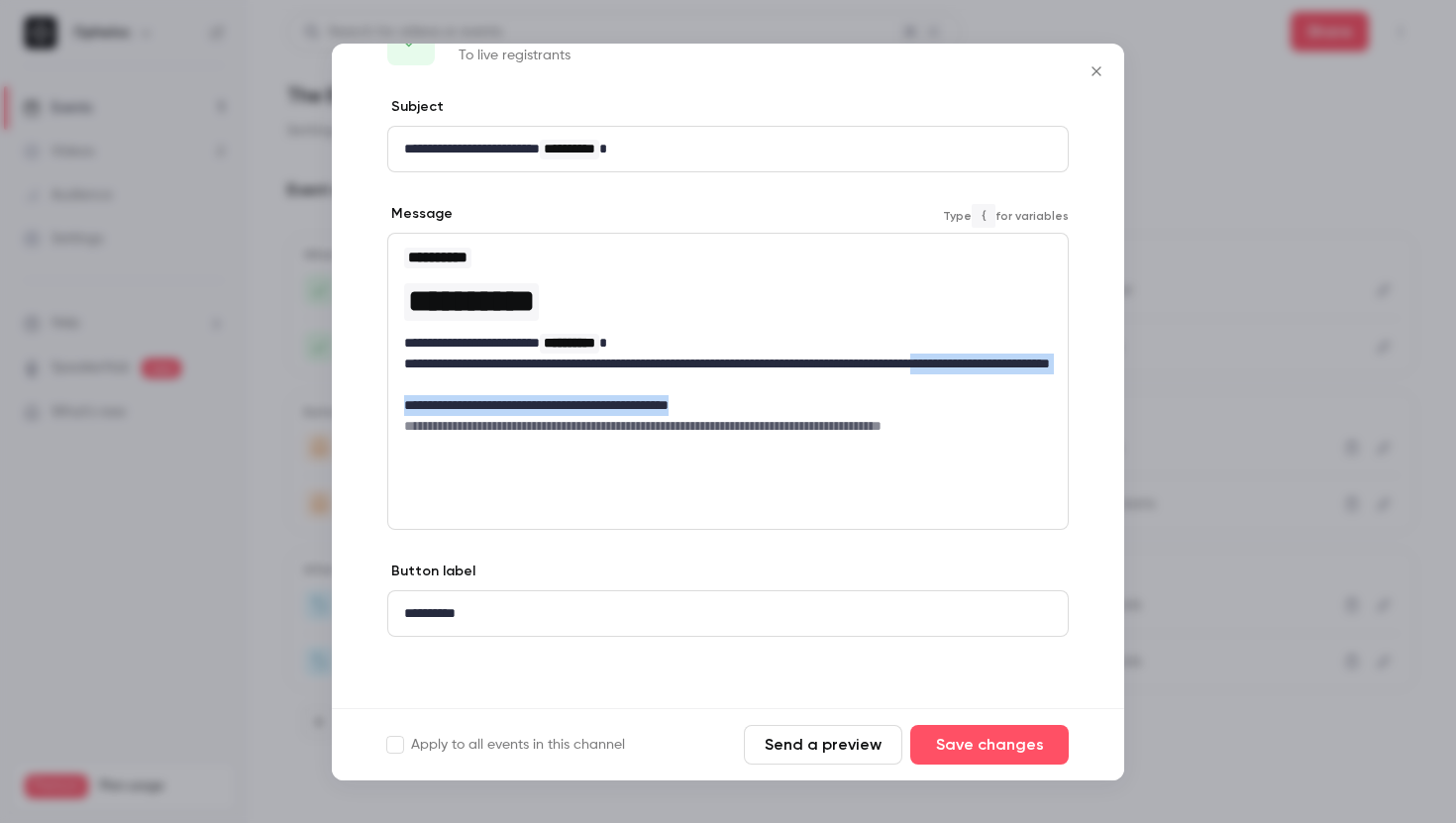 drag, startPoint x: 752, startPoint y: 398, endPoint x: 340, endPoint y: 390, distance: 412.0777 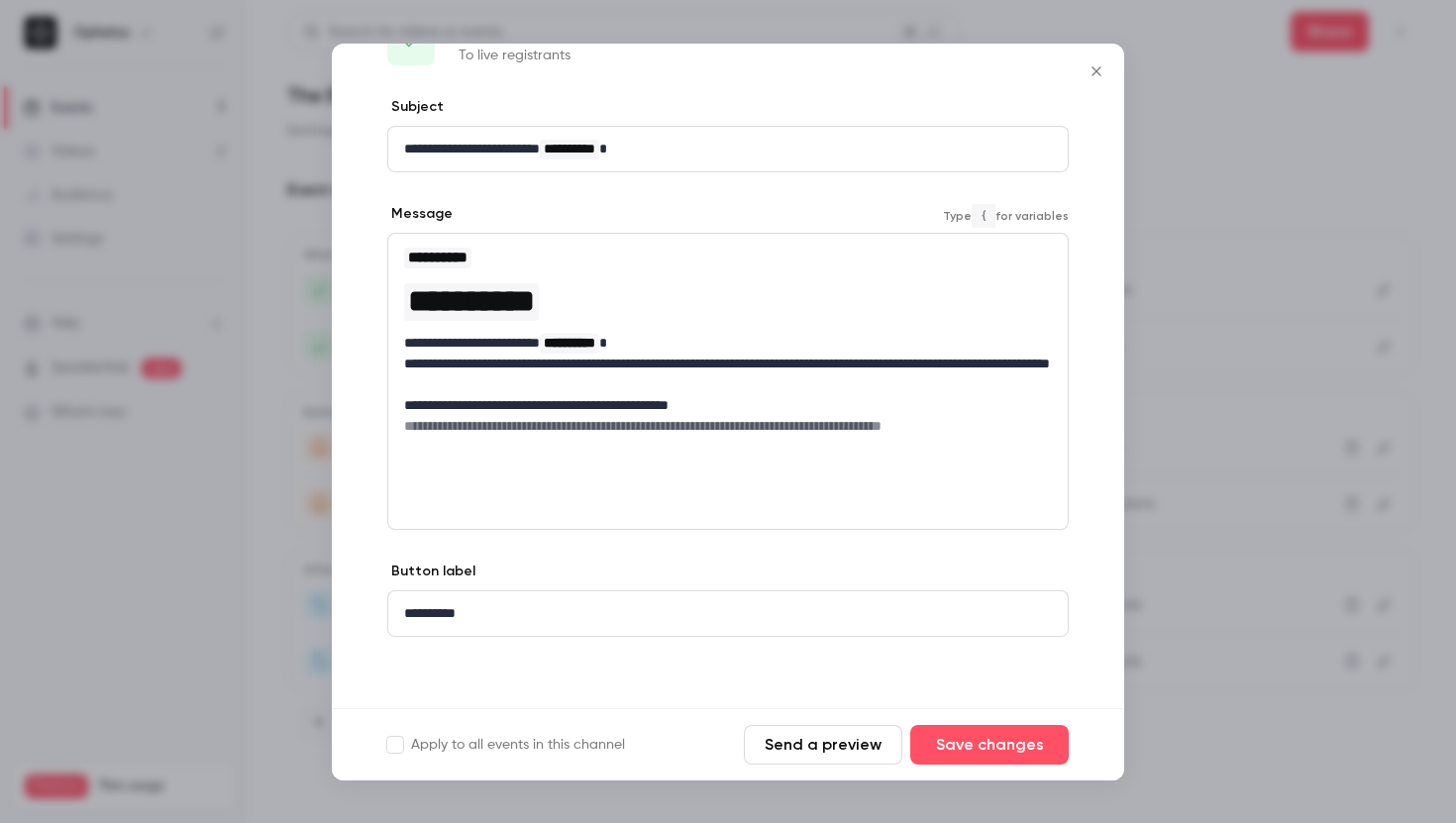 click on "**********" at bounding box center (728, 374) 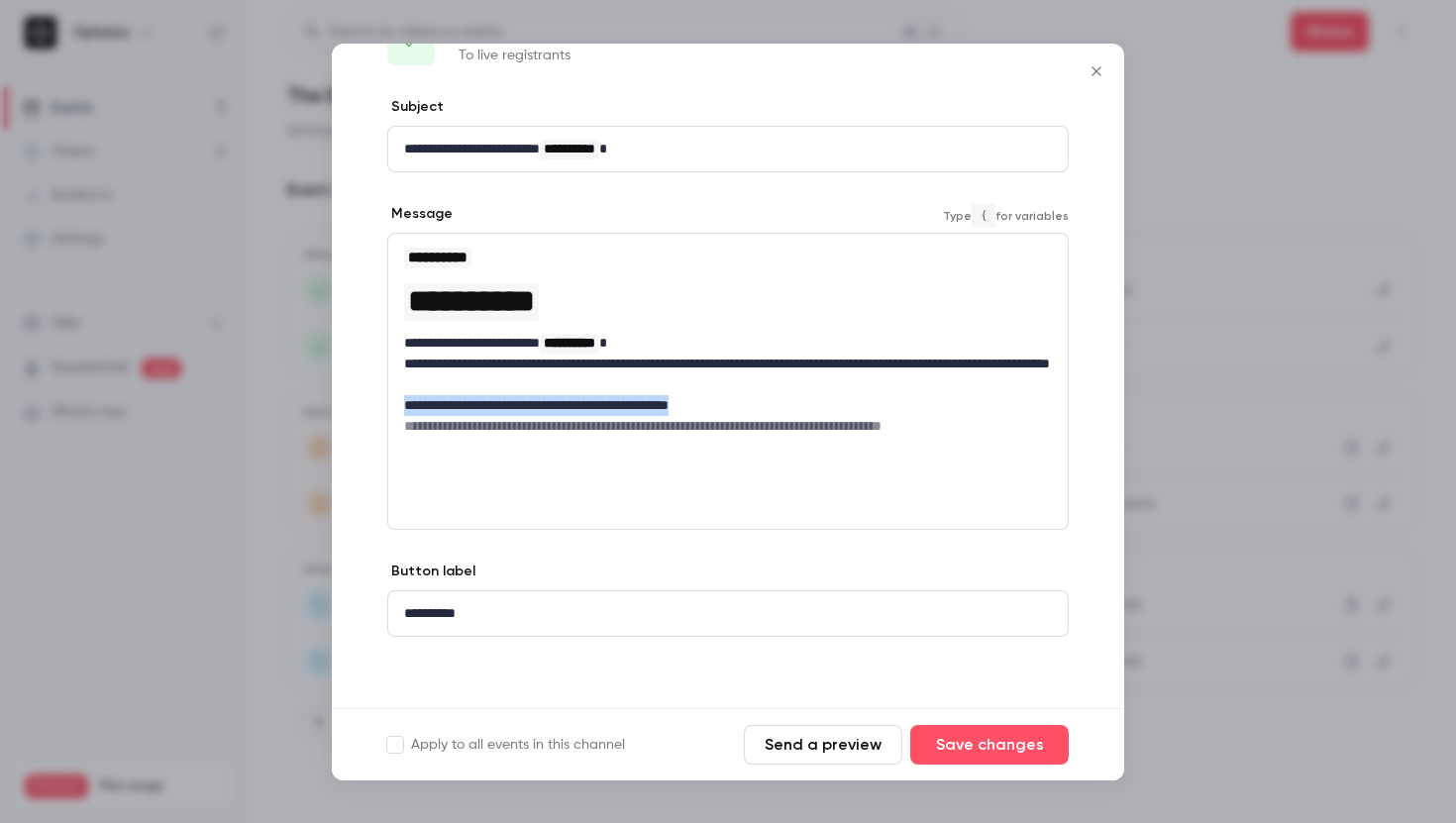 drag, startPoint x: 770, startPoint y: 400, endPoint x: 402, endPoint y: 411, distance: 368.16437 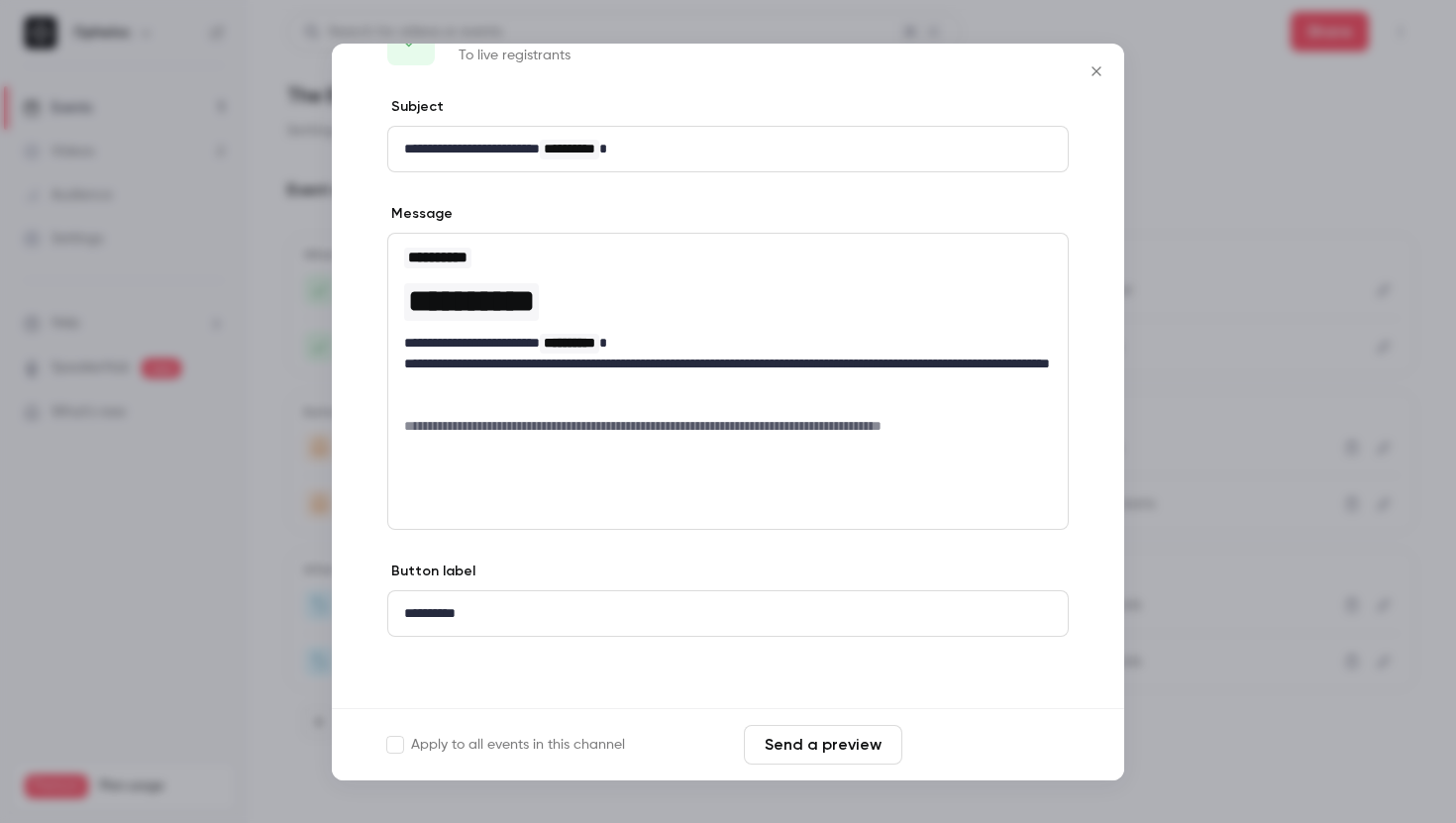click on "Save changes" at bounding box center [989, 745] 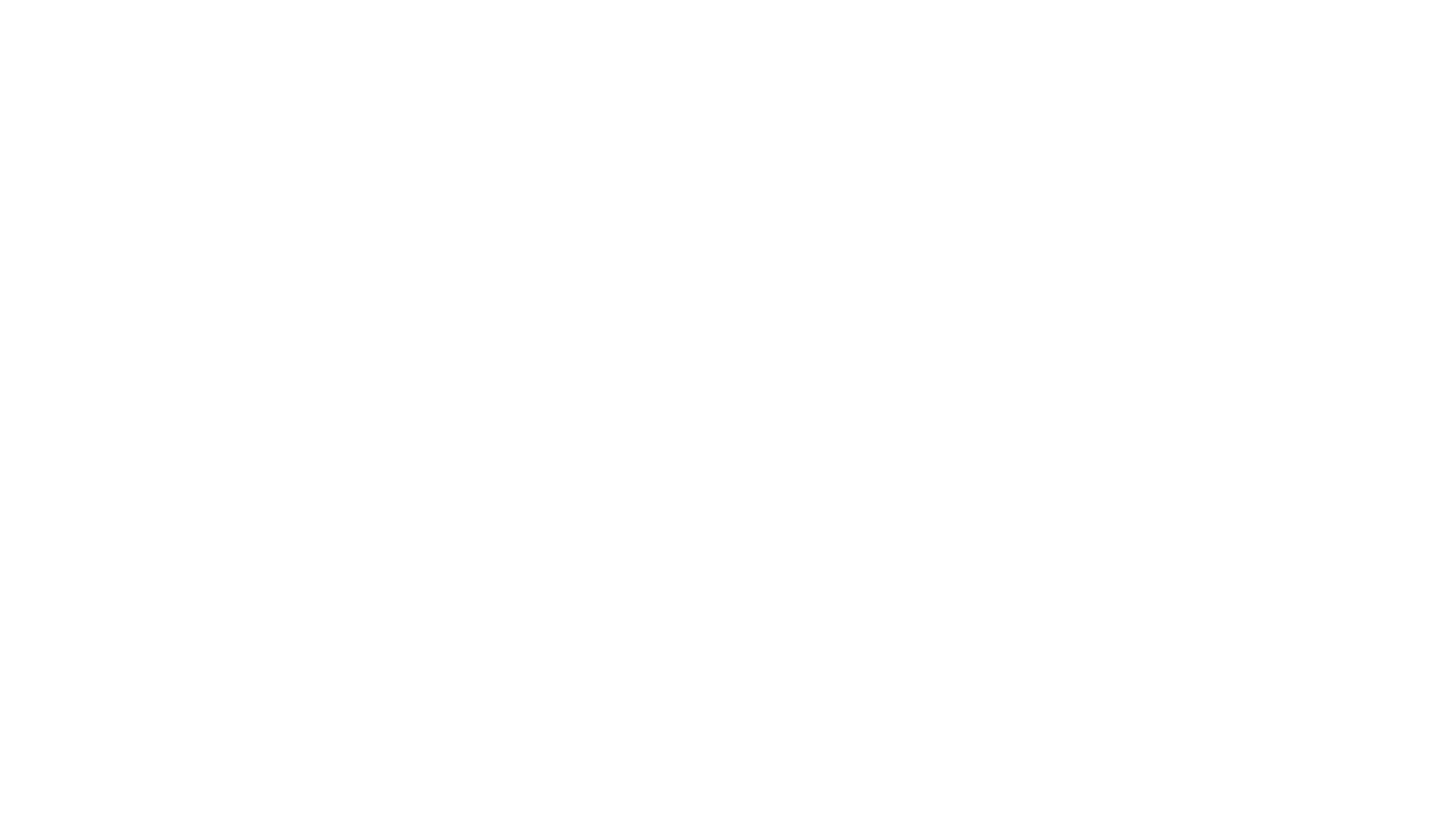 scroll, scrollTop: 0, scrollLeft: 0, axis: both 